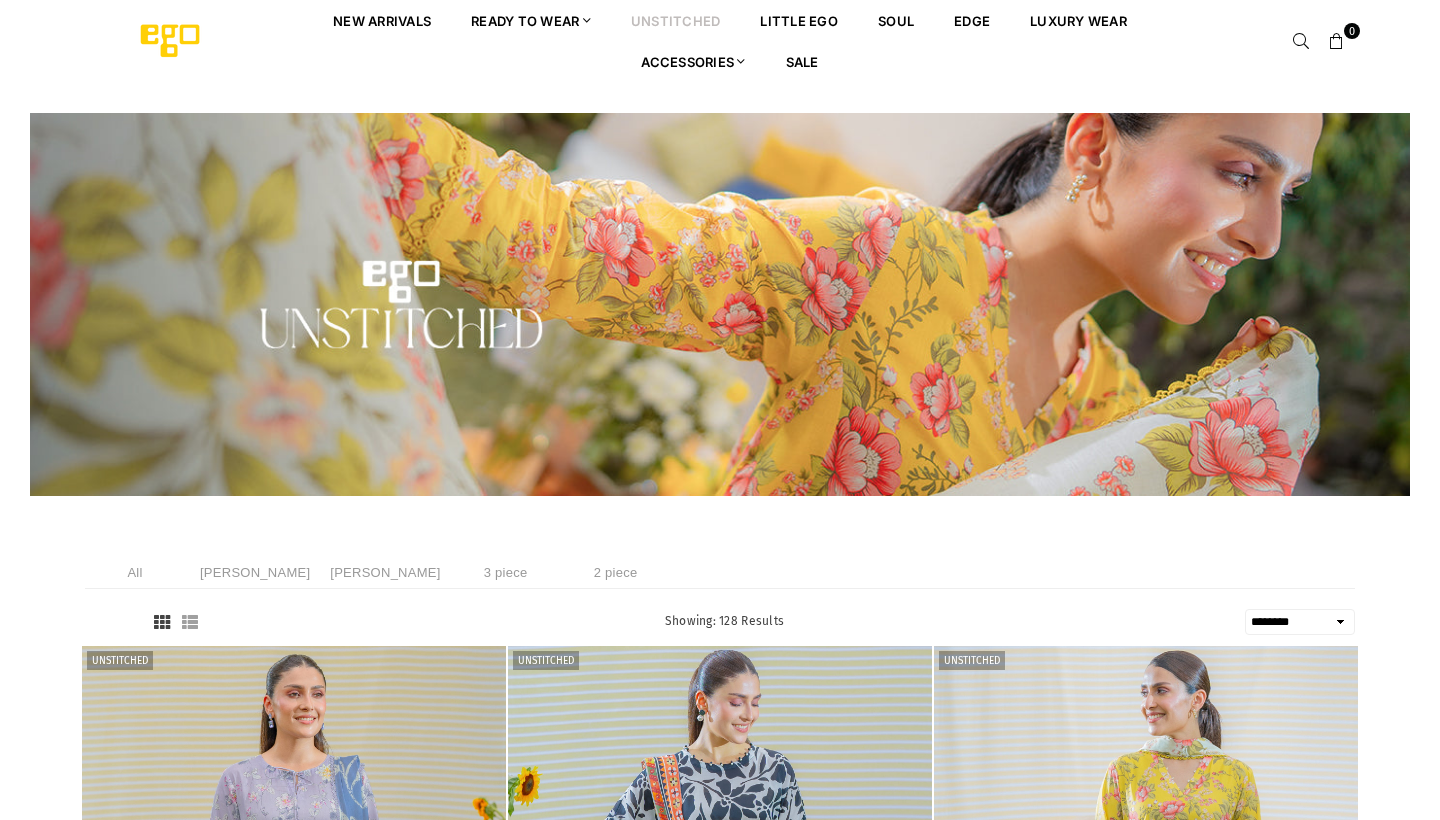 select on "******" 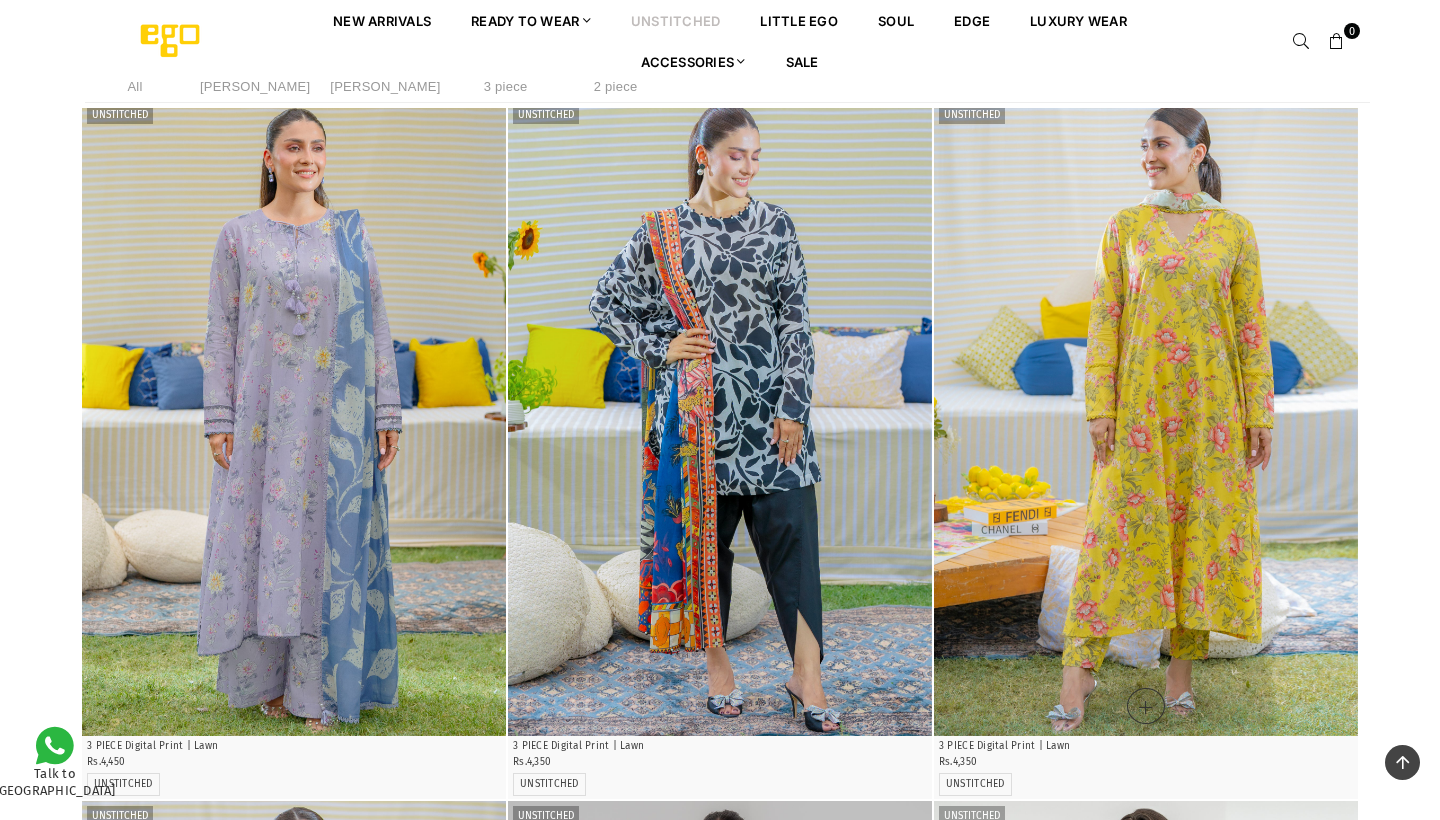 scroll, scrollTop: 448, scrollLeft: 0, axis: vertical 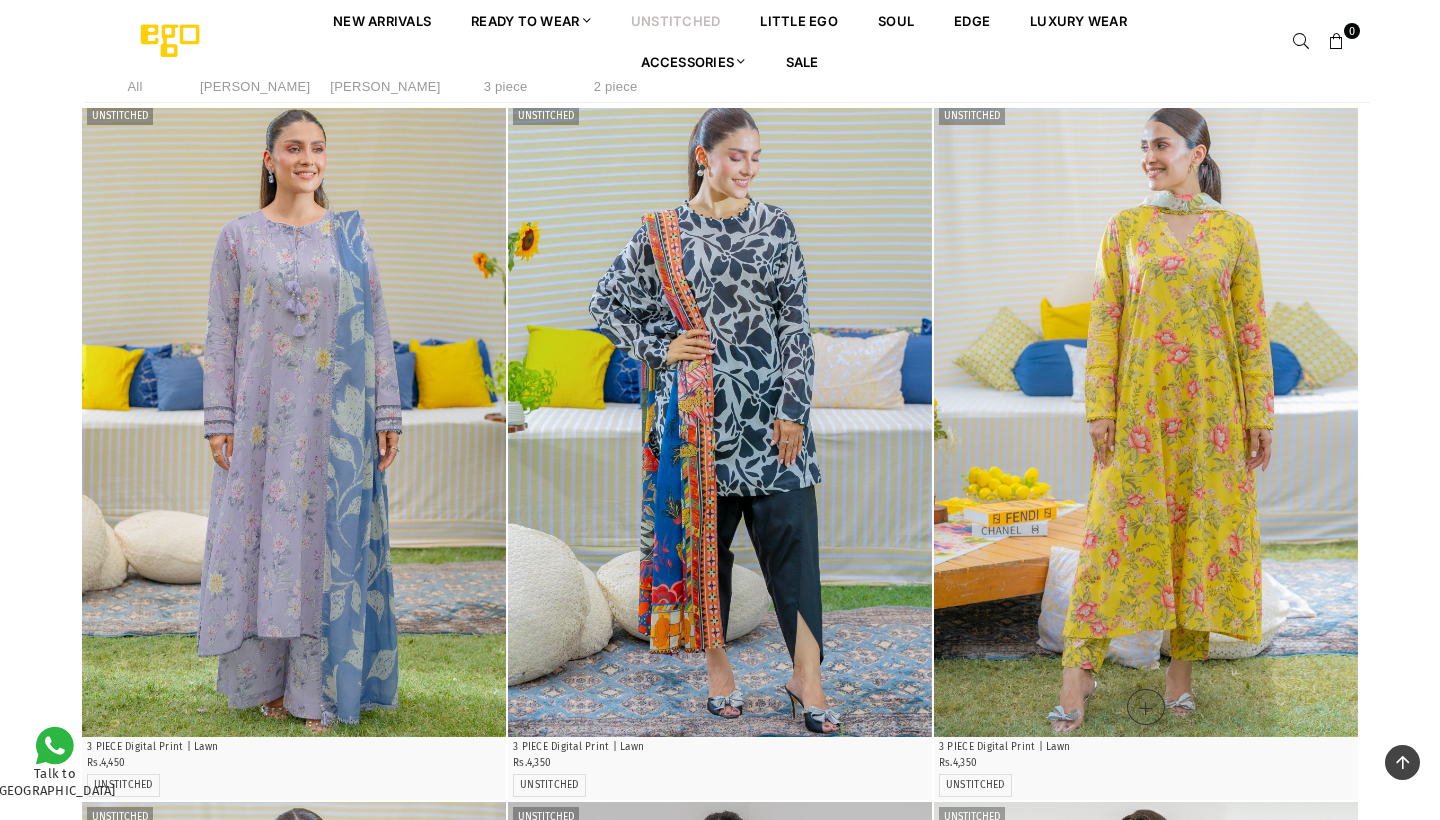 click at bounding box center [1146, 419] 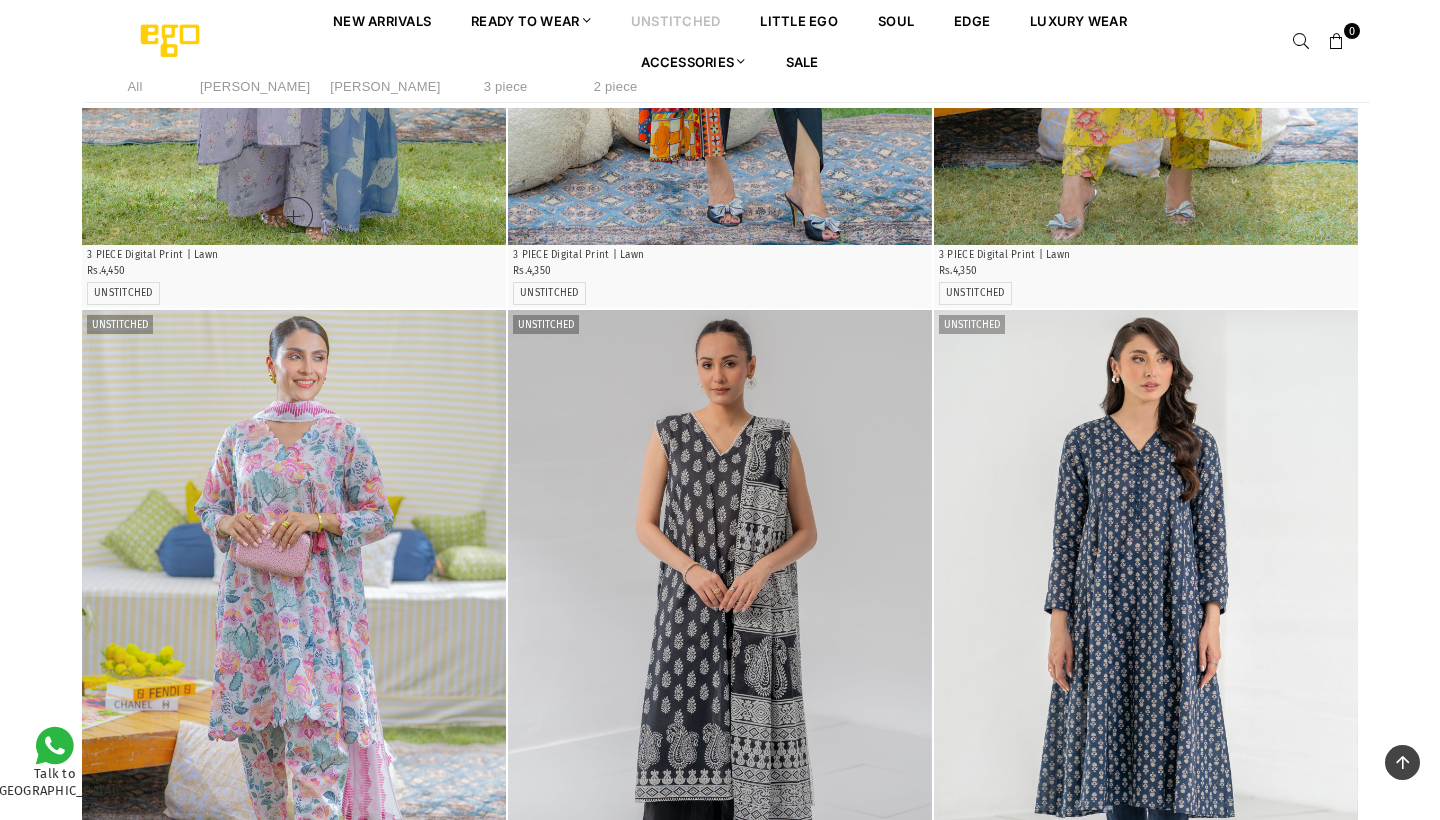 scroll, scrollTop: 1216, scrollLeft: 0, axis: vertical 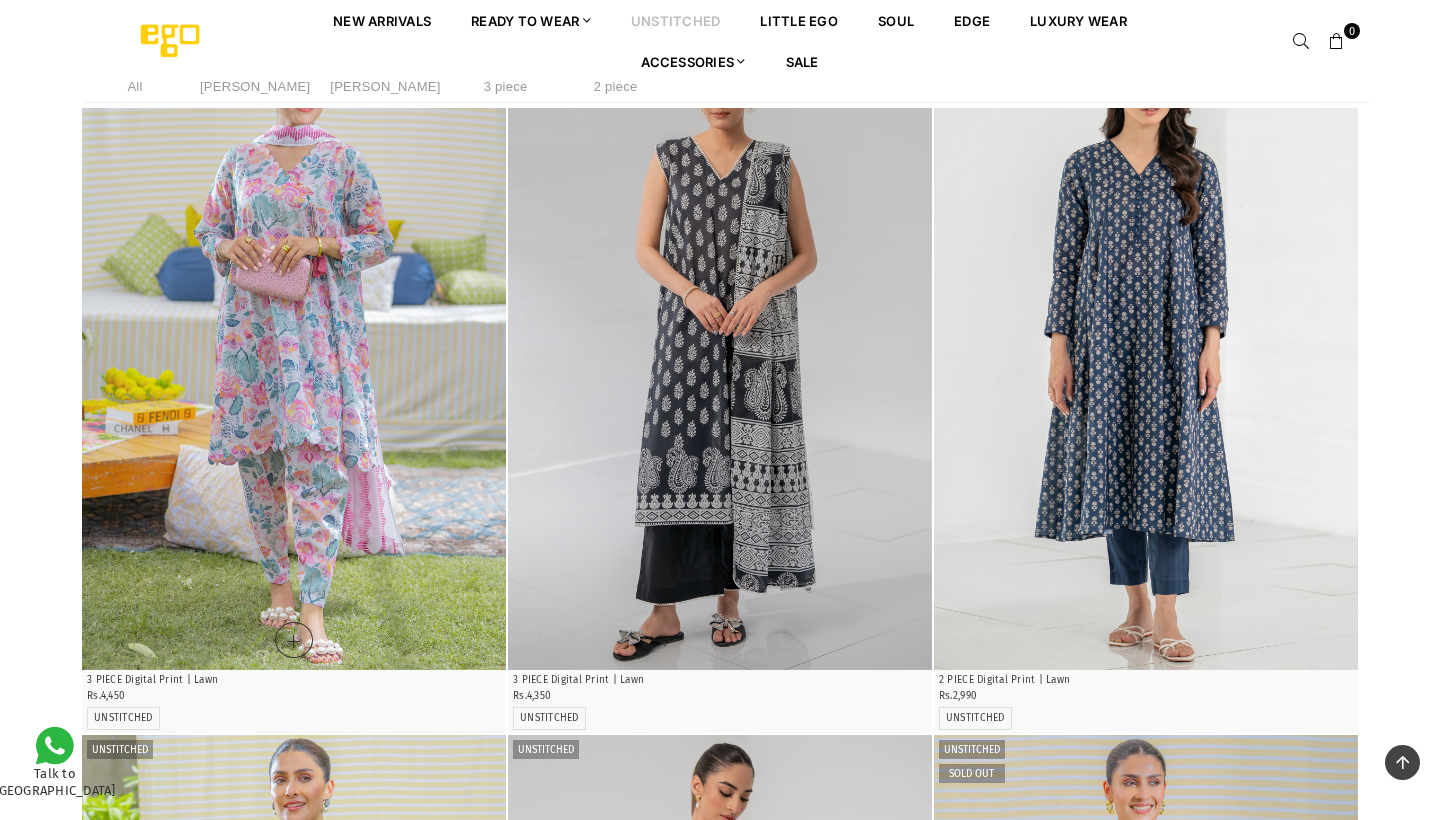 click at bounding box center [294, 352] 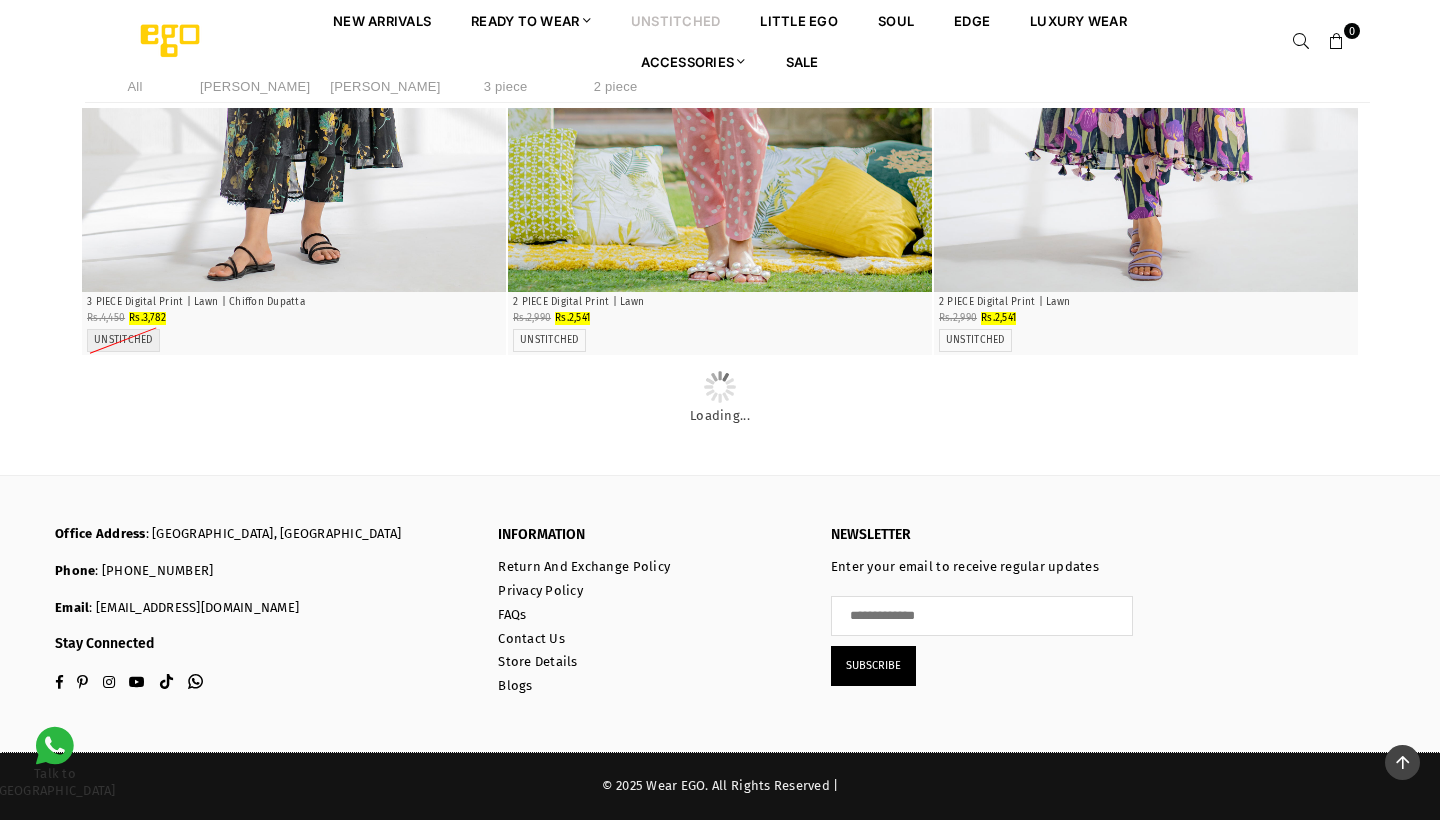 scroll, scrollTop: 22267, scrollLeft: 0, axis: vertical 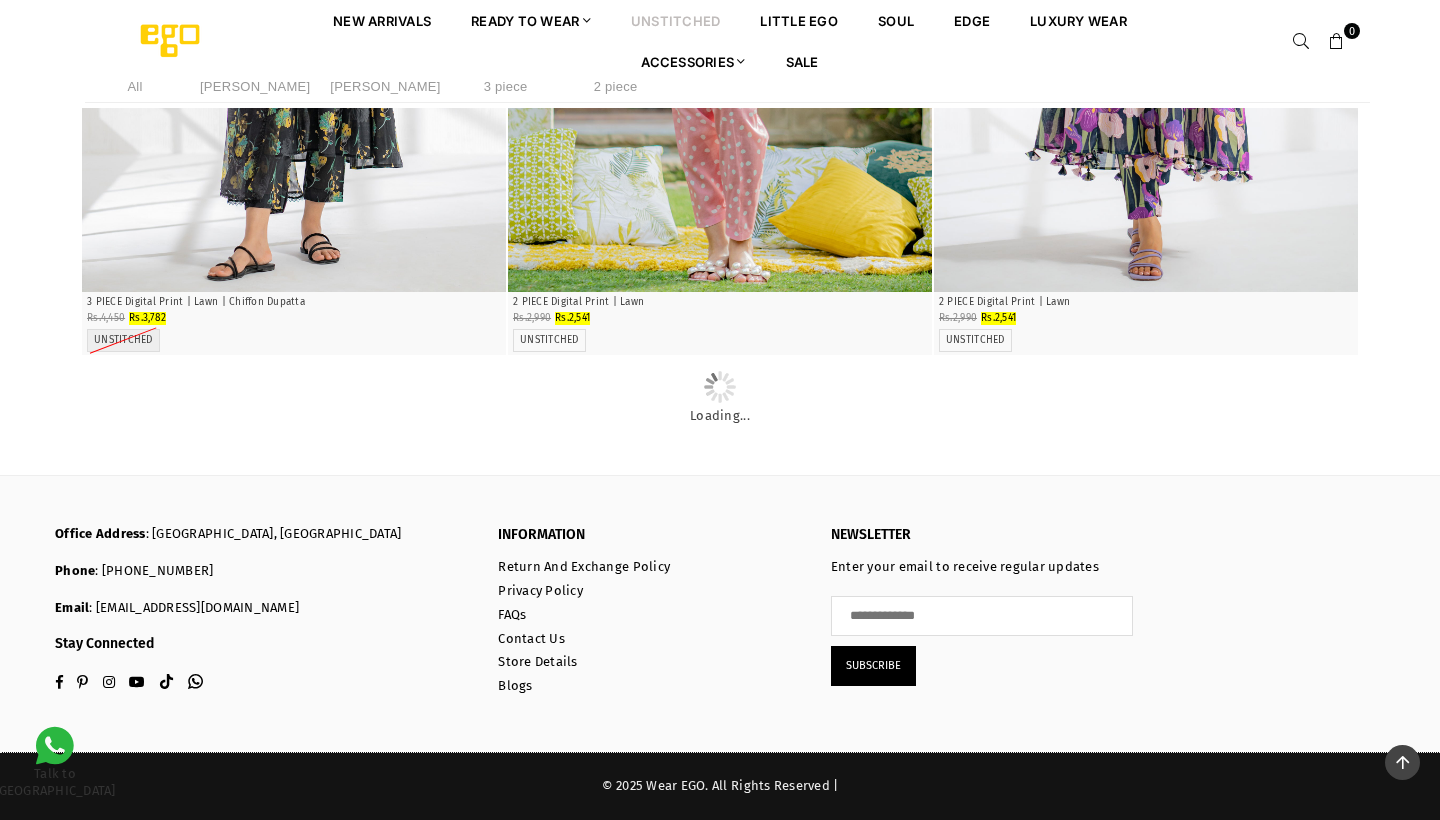 click at bounding box center [720, -2830] 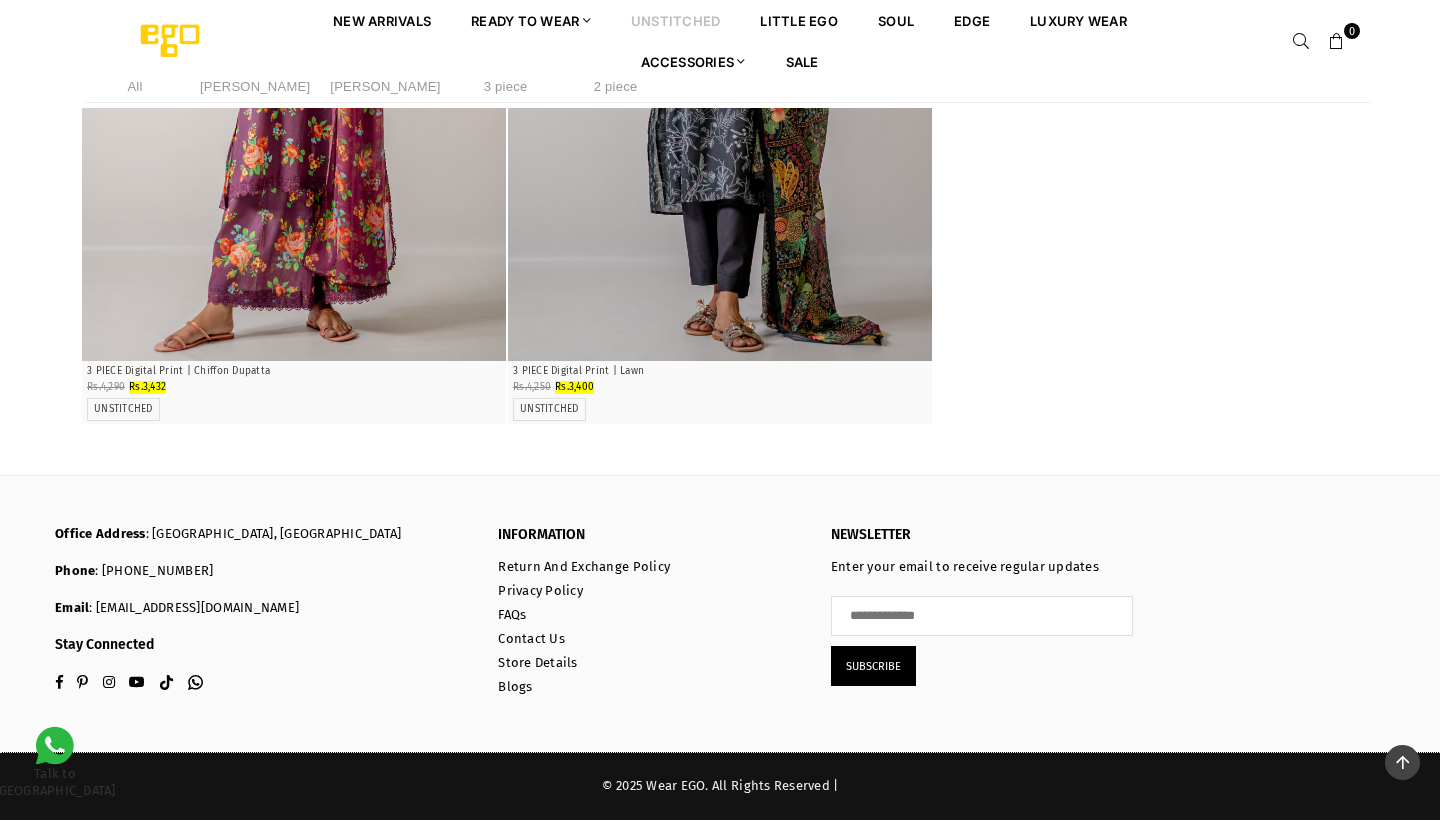 scroll, scrollTop: 17920, scrollLeft: 0, axis: vertical 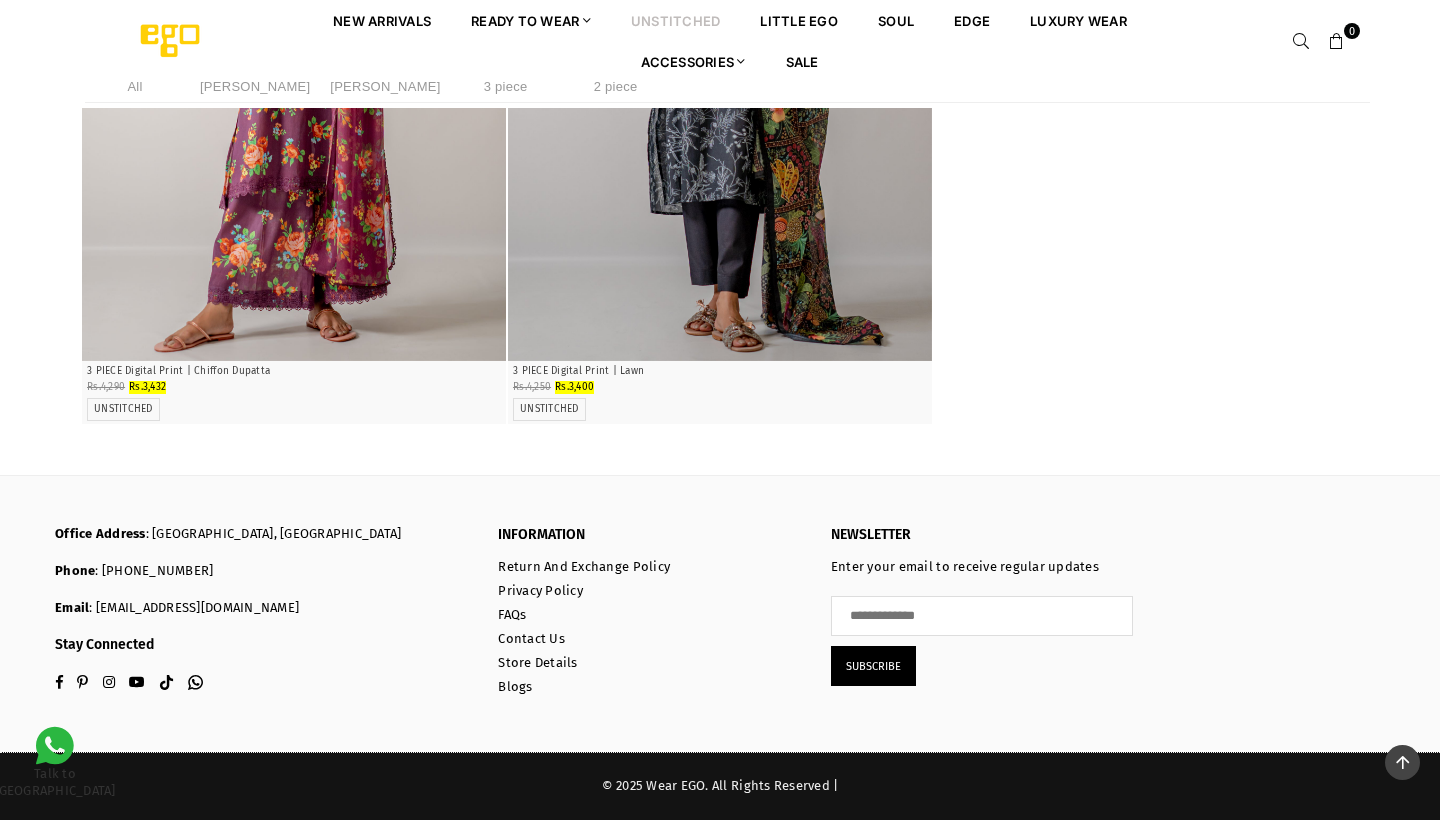 click at bounding box center (720, -7740) 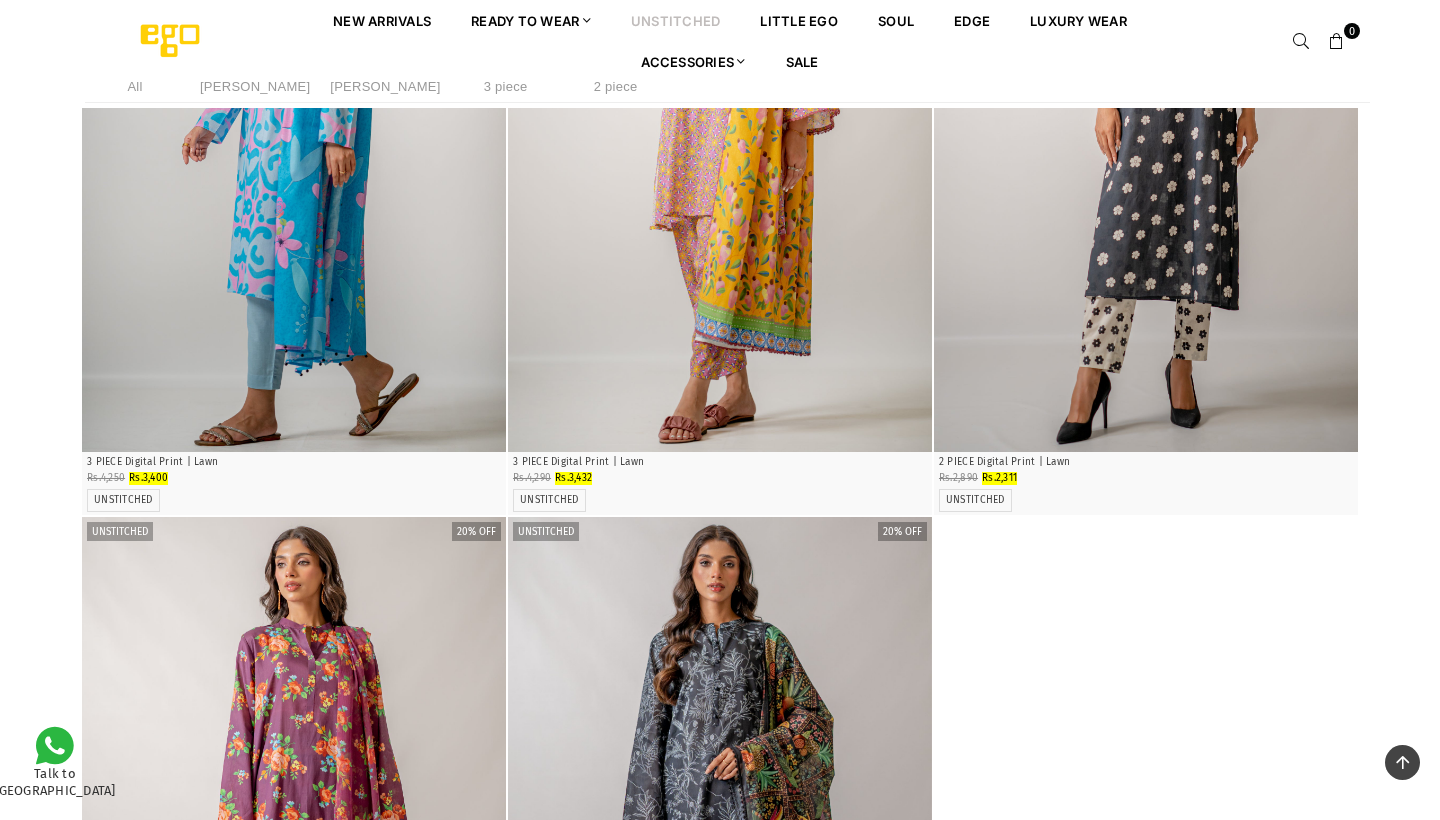 scroll, scrollTop: 11651, scrollLeft: 0, axis: vertical 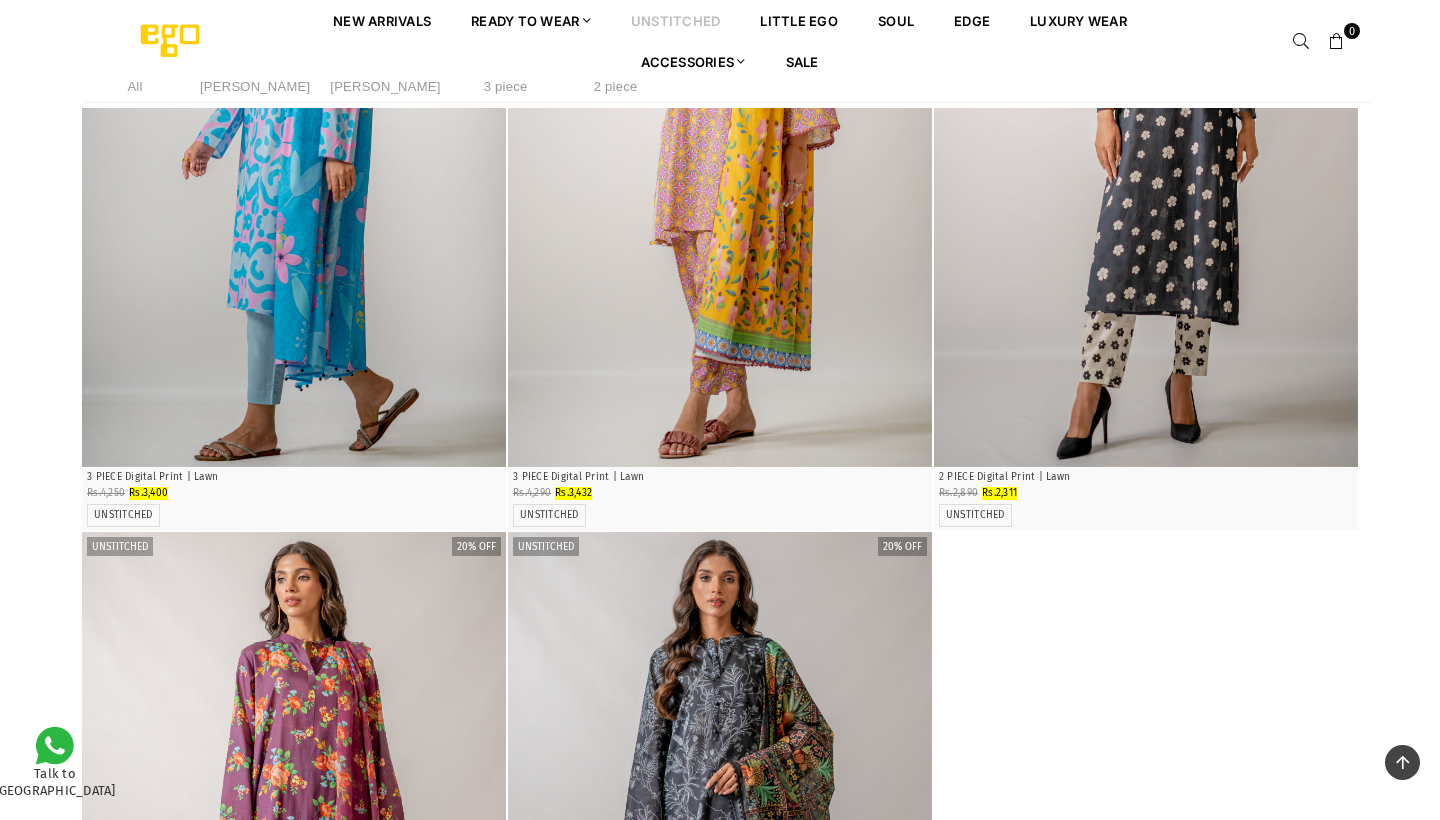 click at bounding box center [1146, -7518] 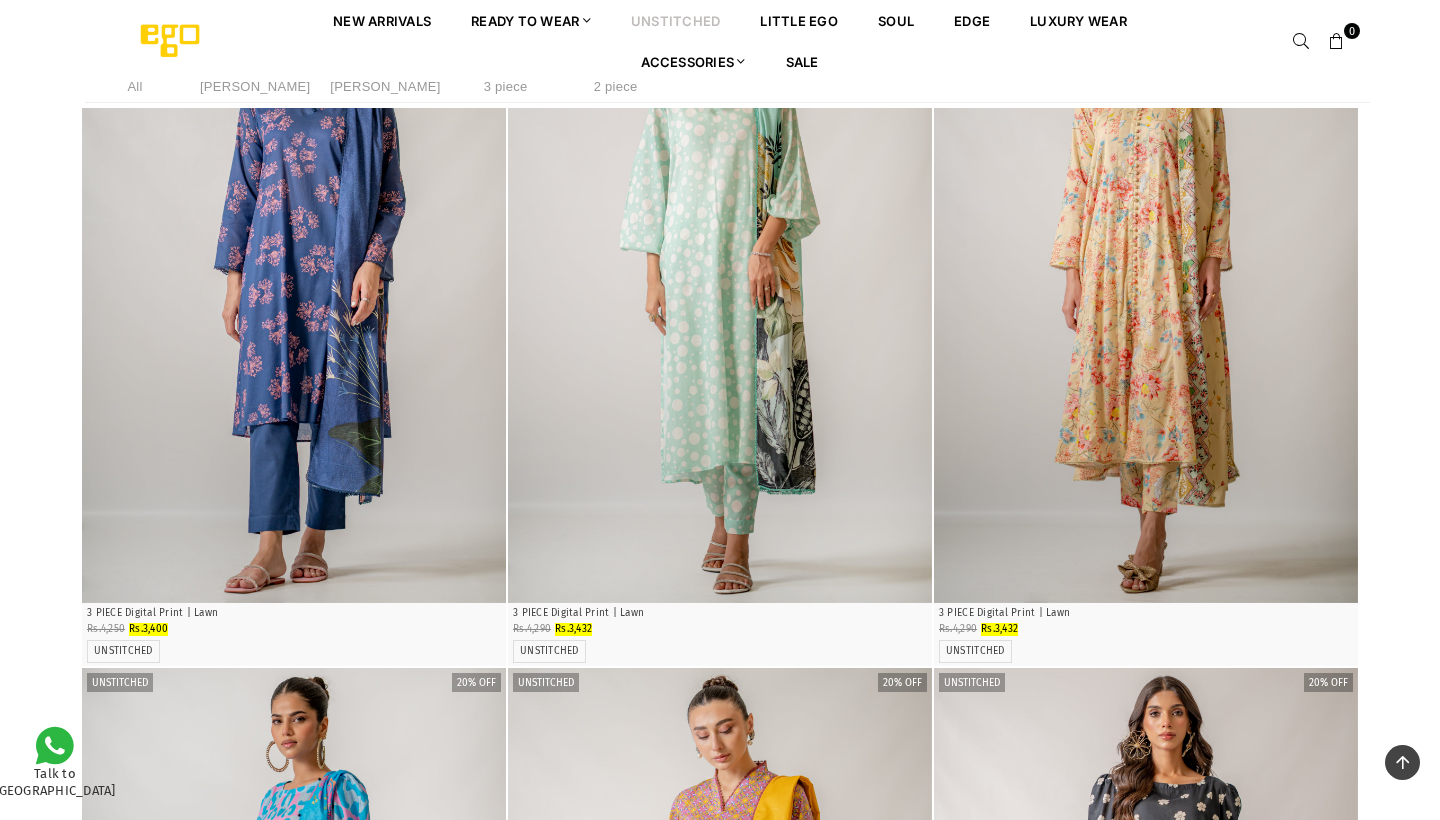 scroll, scrollTop: 11035, scrollLeft: 0, axis: vertical 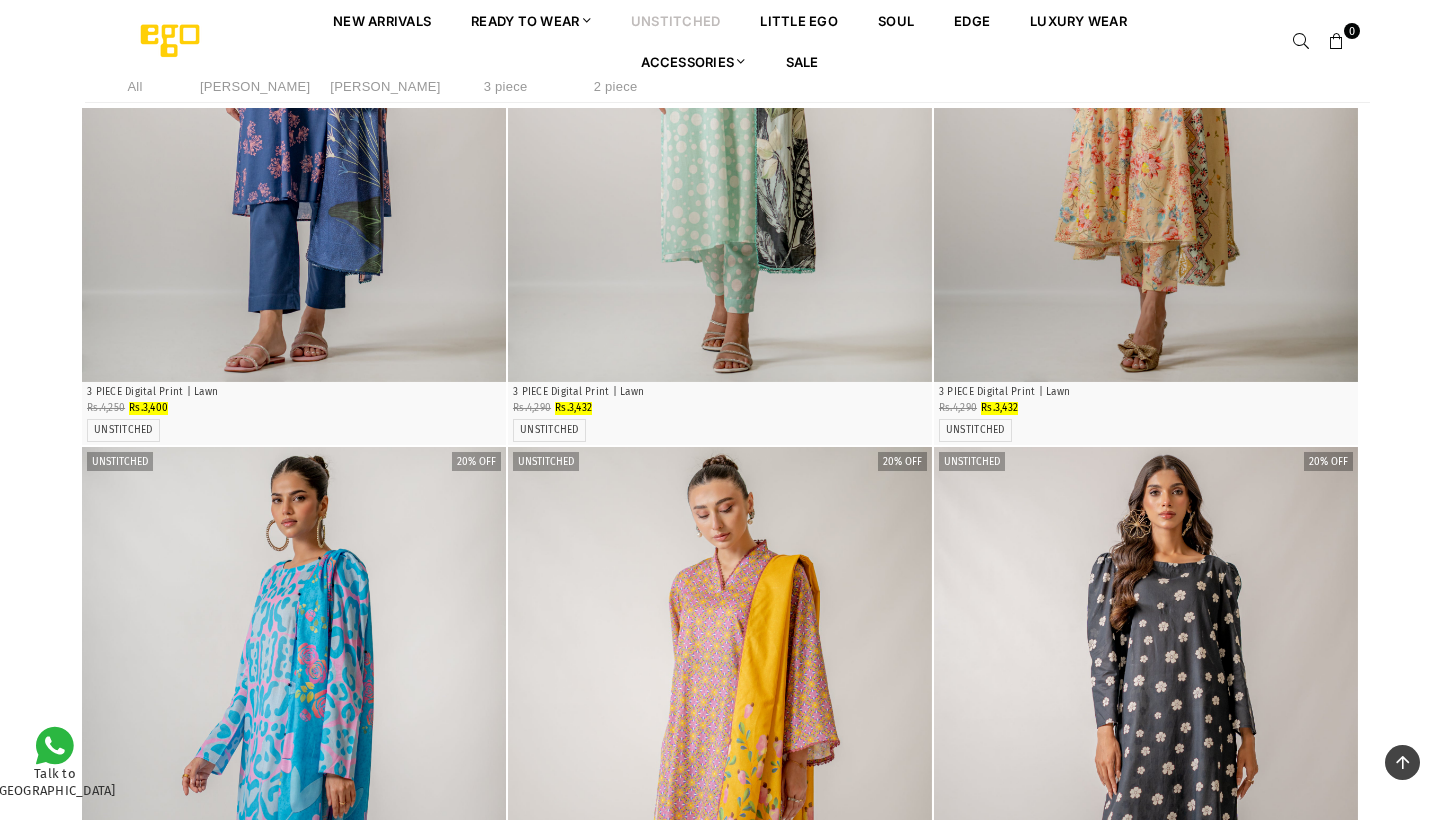 click at bounding box center [294, -6967] 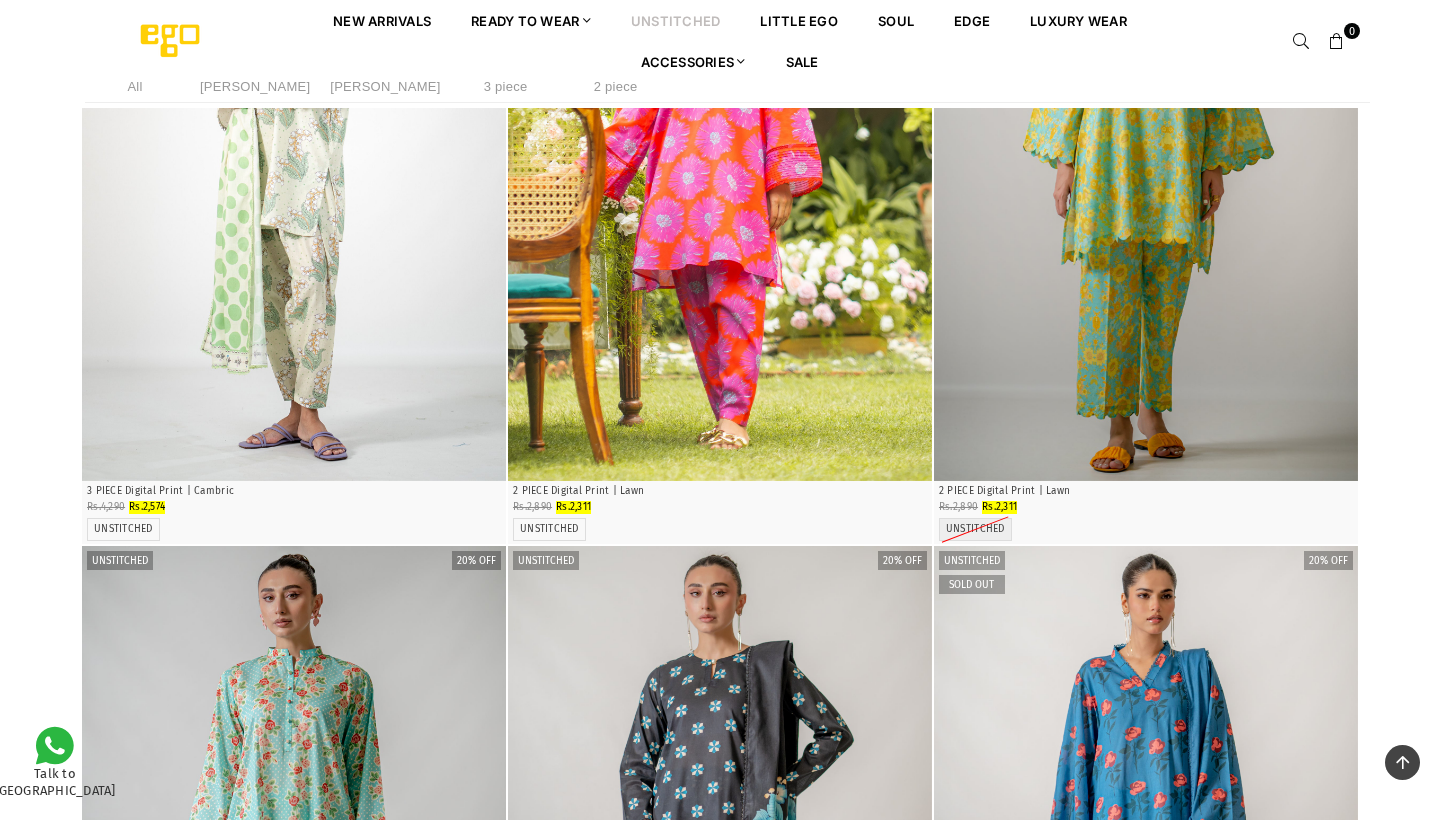 scroll, scrollTop: 9544, scrollLeft: 0, axis: vertical 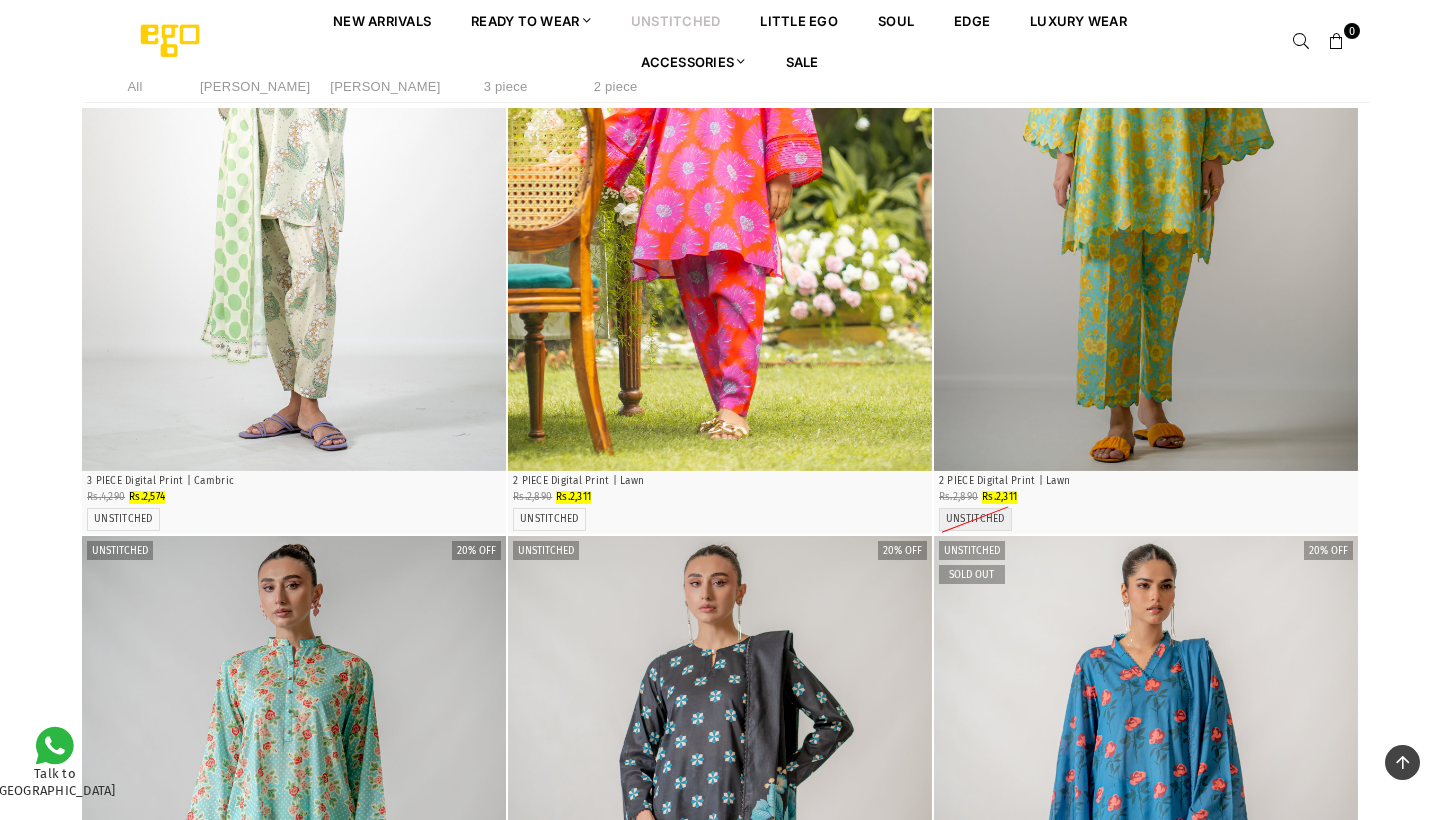 click at bounding box center [1146, -5606] 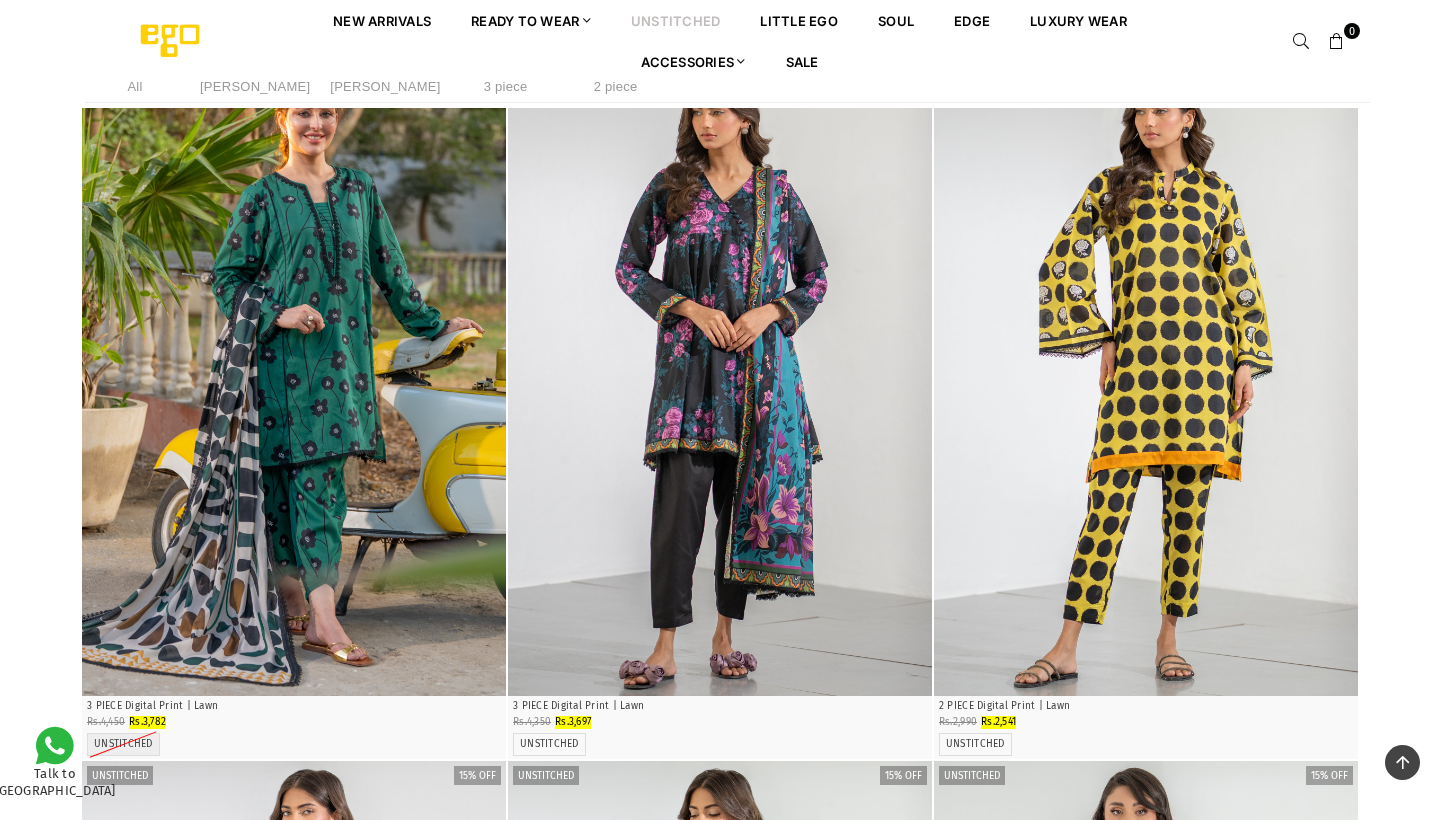 scroll, scrollTop: 3986, scrollLeft: 0, axis: vertical 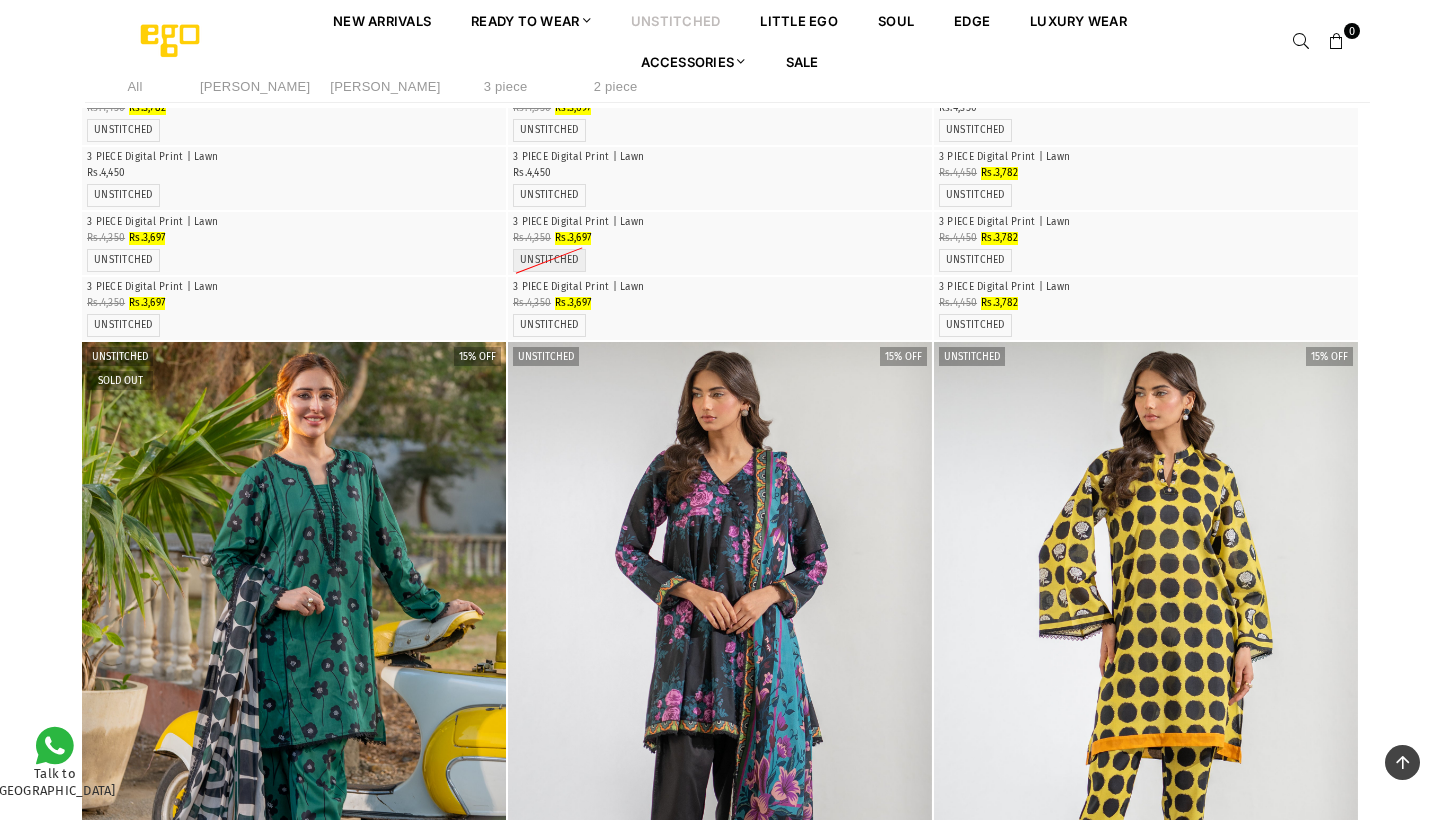 click at bounding box center [1146, -568] 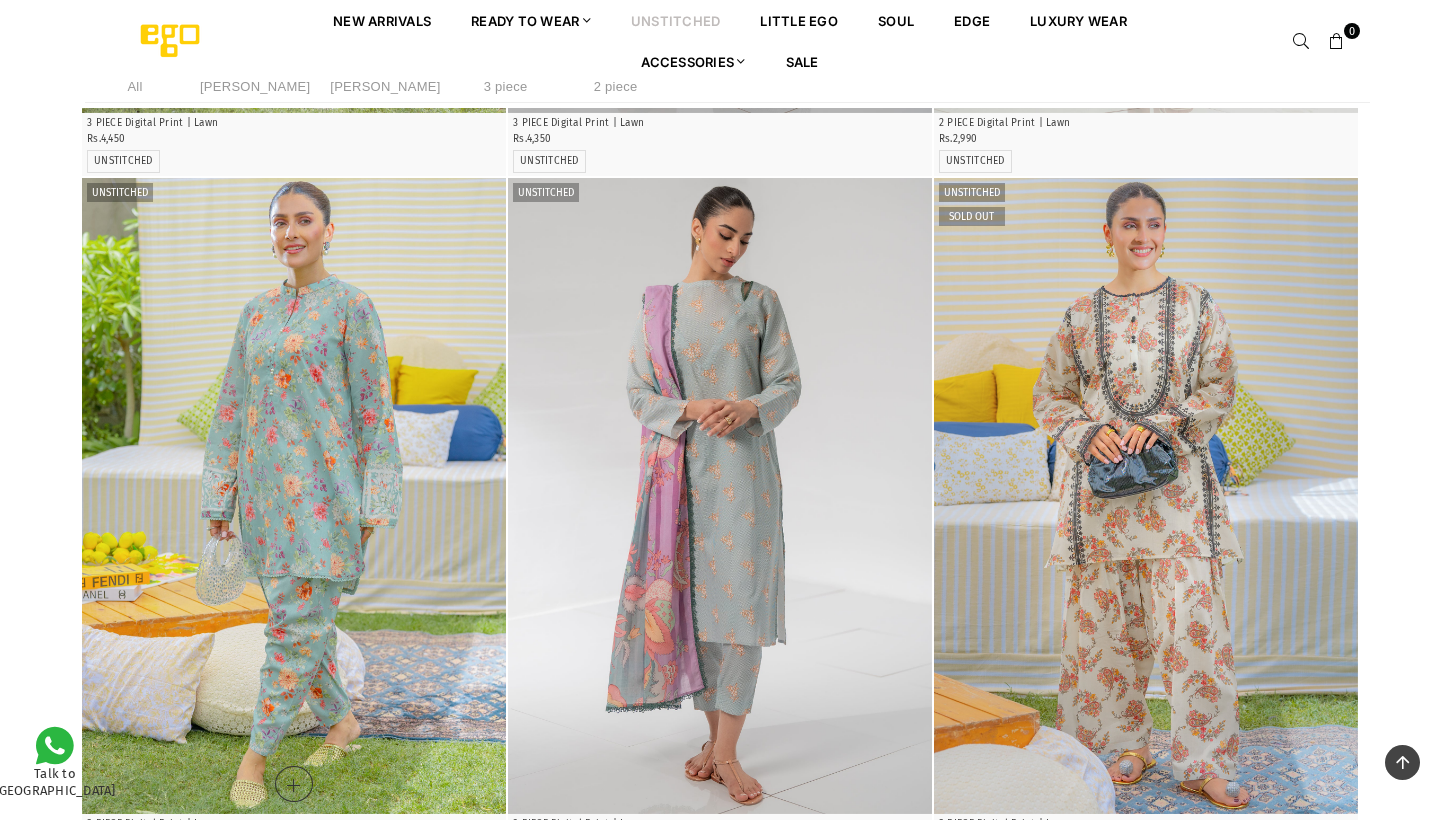 scroll, scrollTop: 1844, scrollLeft: 0, axis: vertical 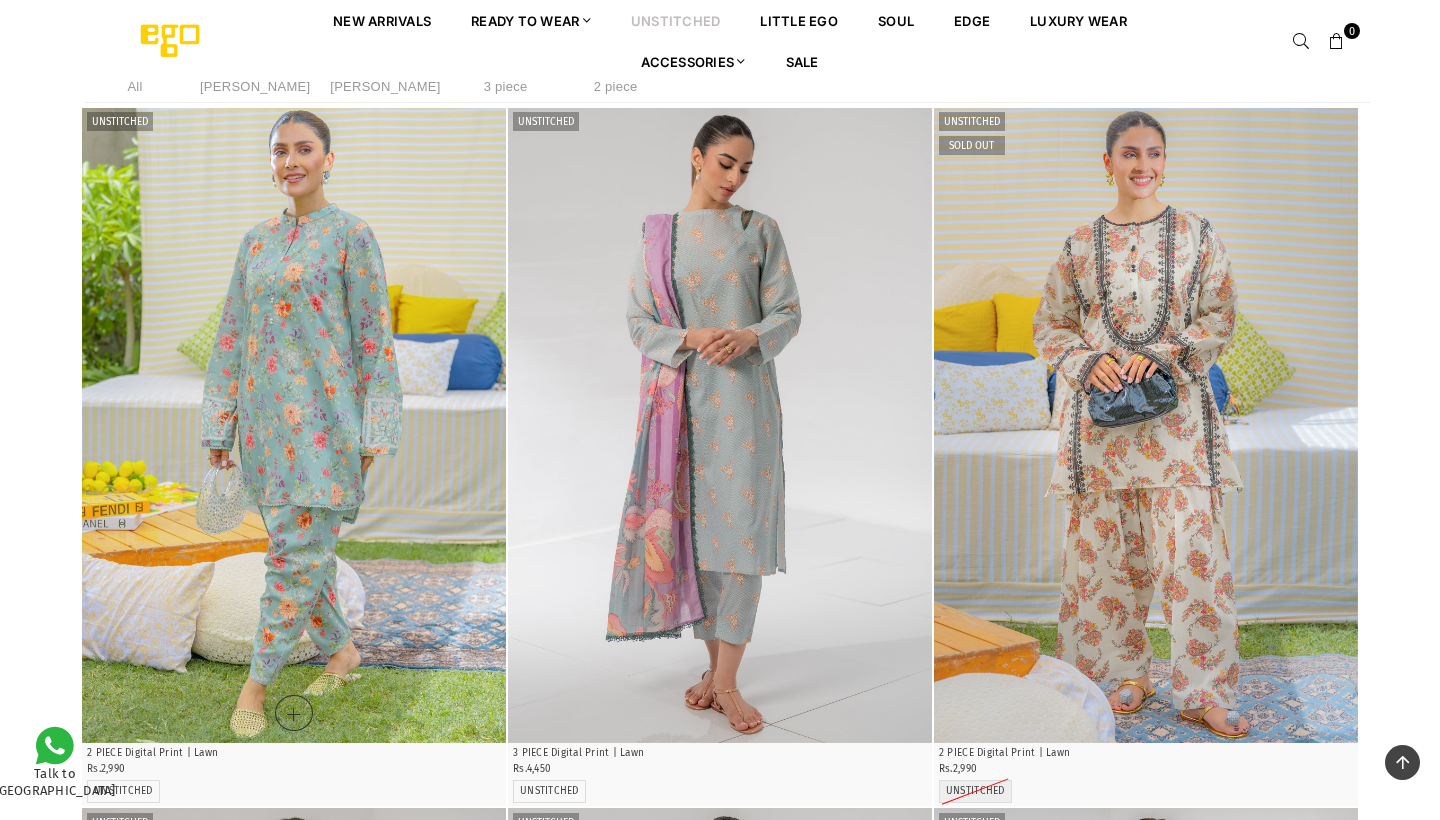 click at bounding box center (294, 425) 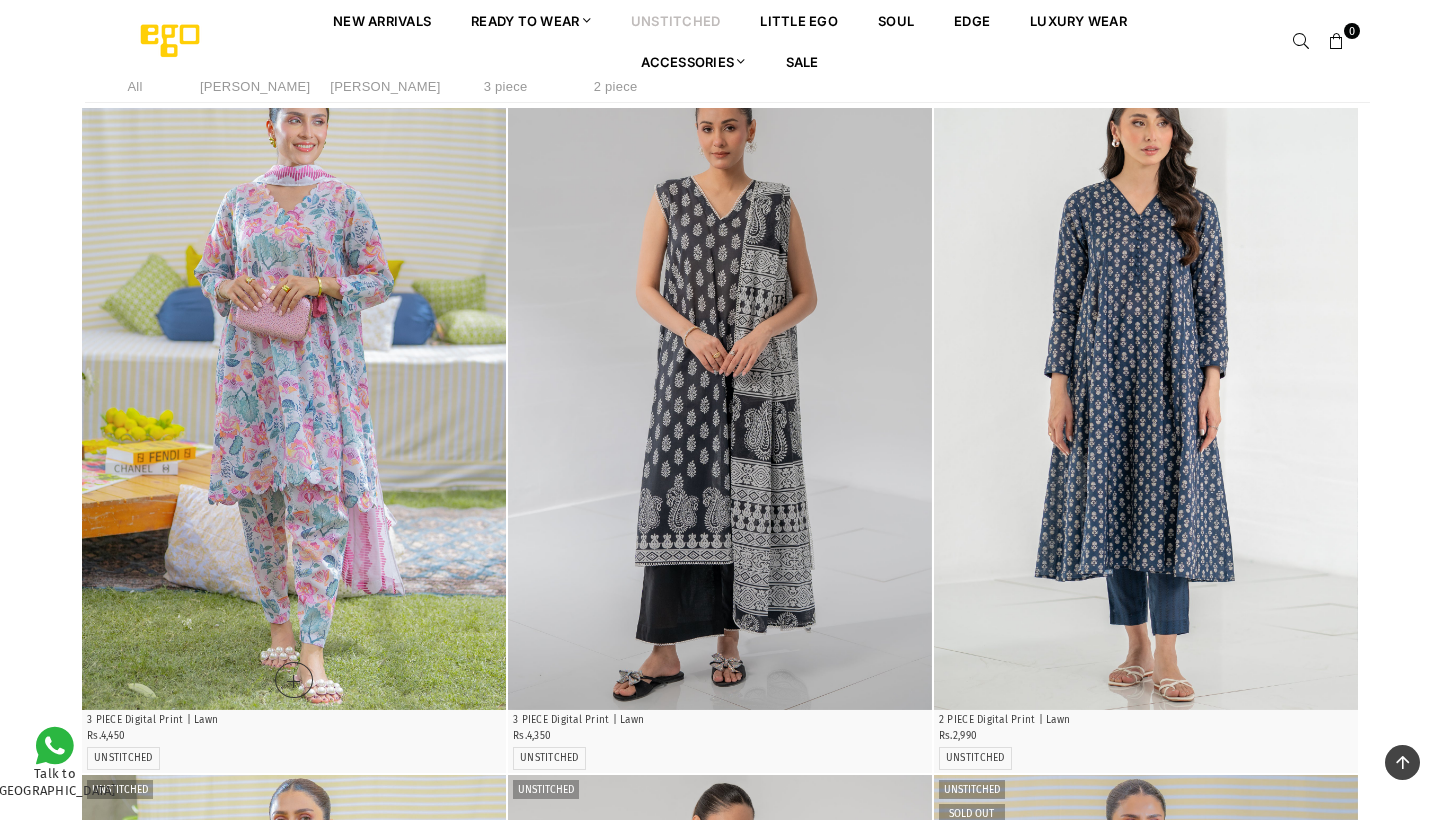 scroll, scrollTop: 1156, scrollLeft: 0, axis: vertical 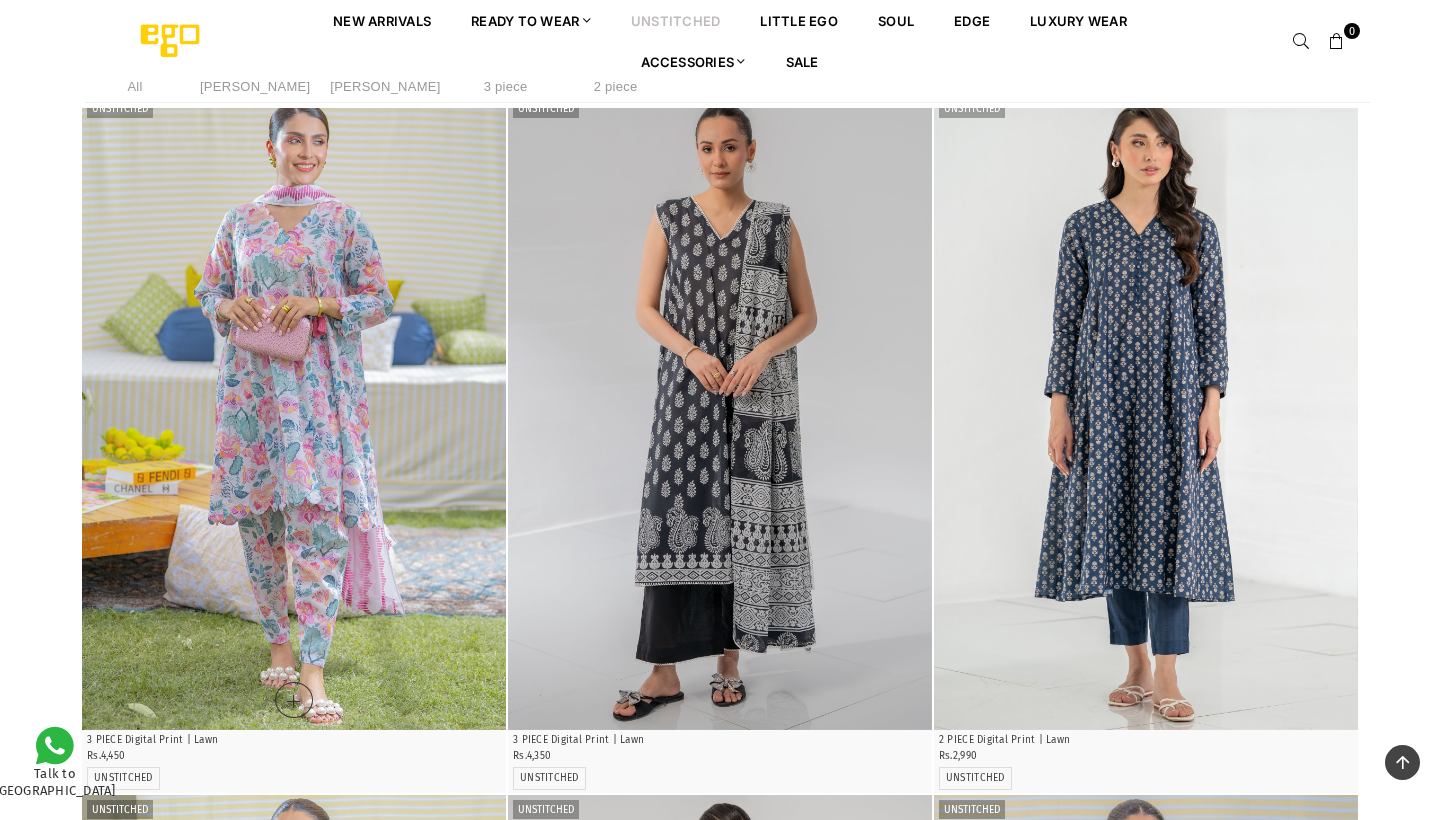 click at bounding box center [294, 412] 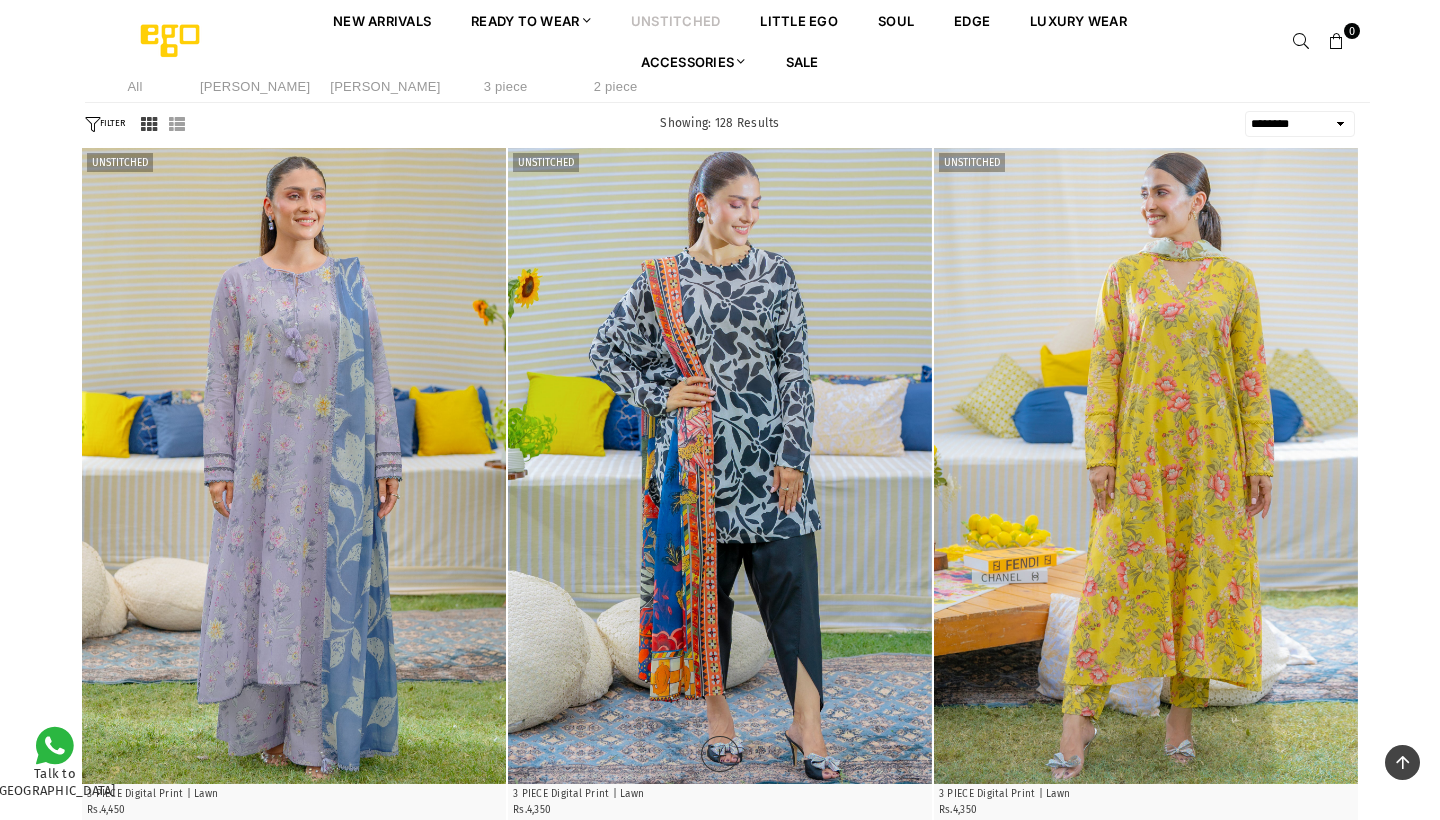 scroll, scrollTop: 585, scrollLeft: 0, axis: vertical 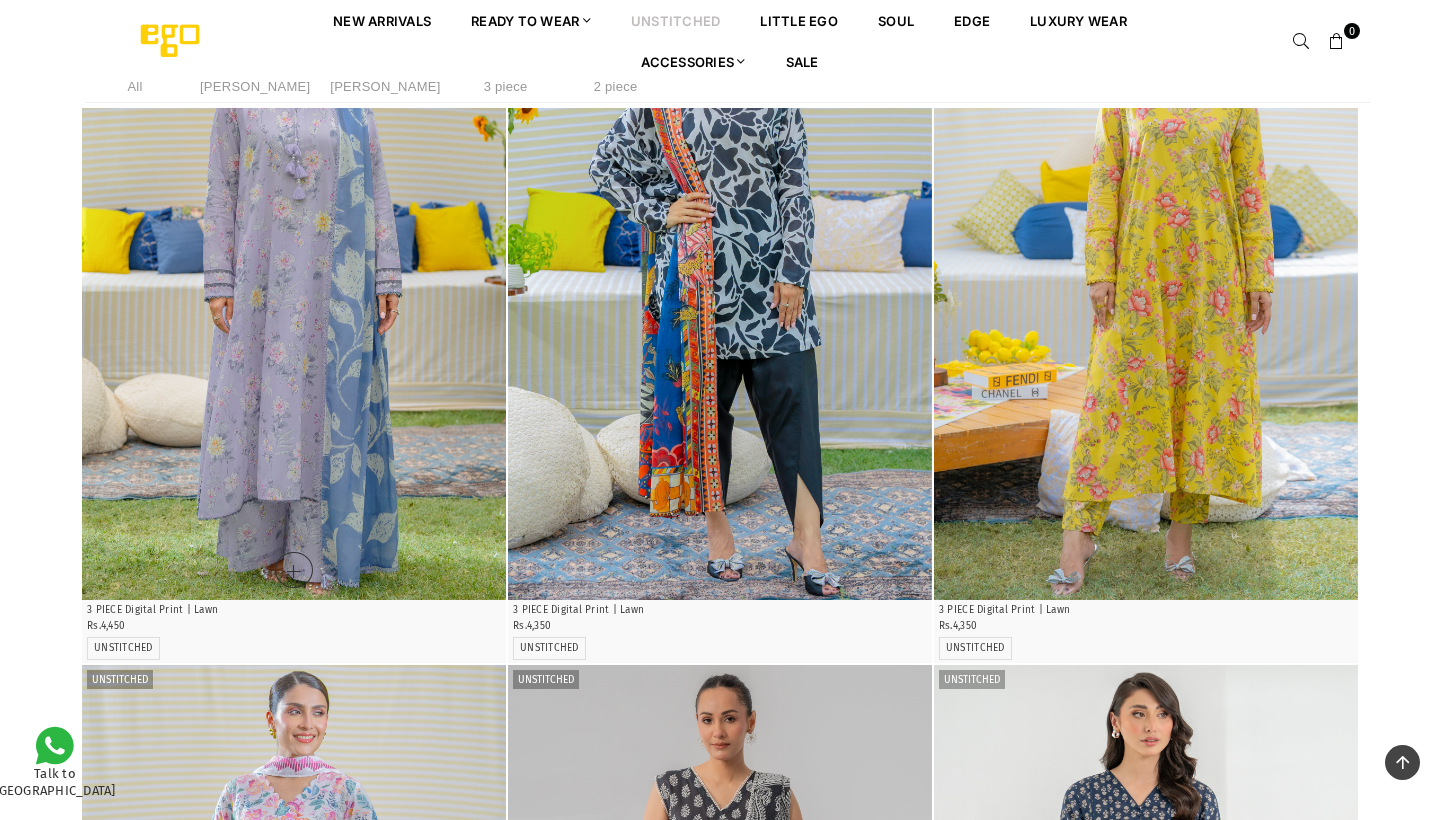 click at bounding box center (294, 282) 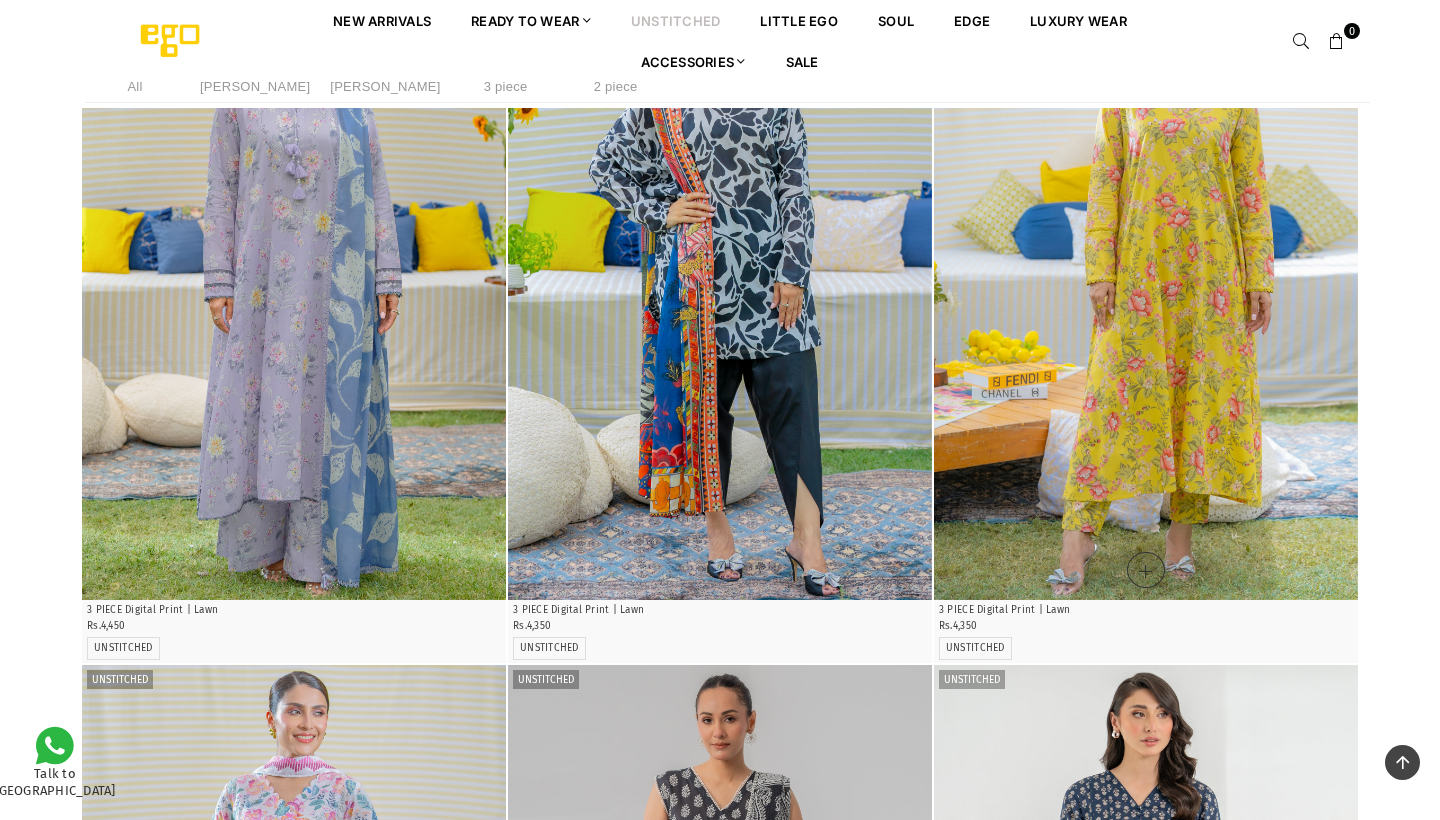 click at bounding box center [1146, 282] 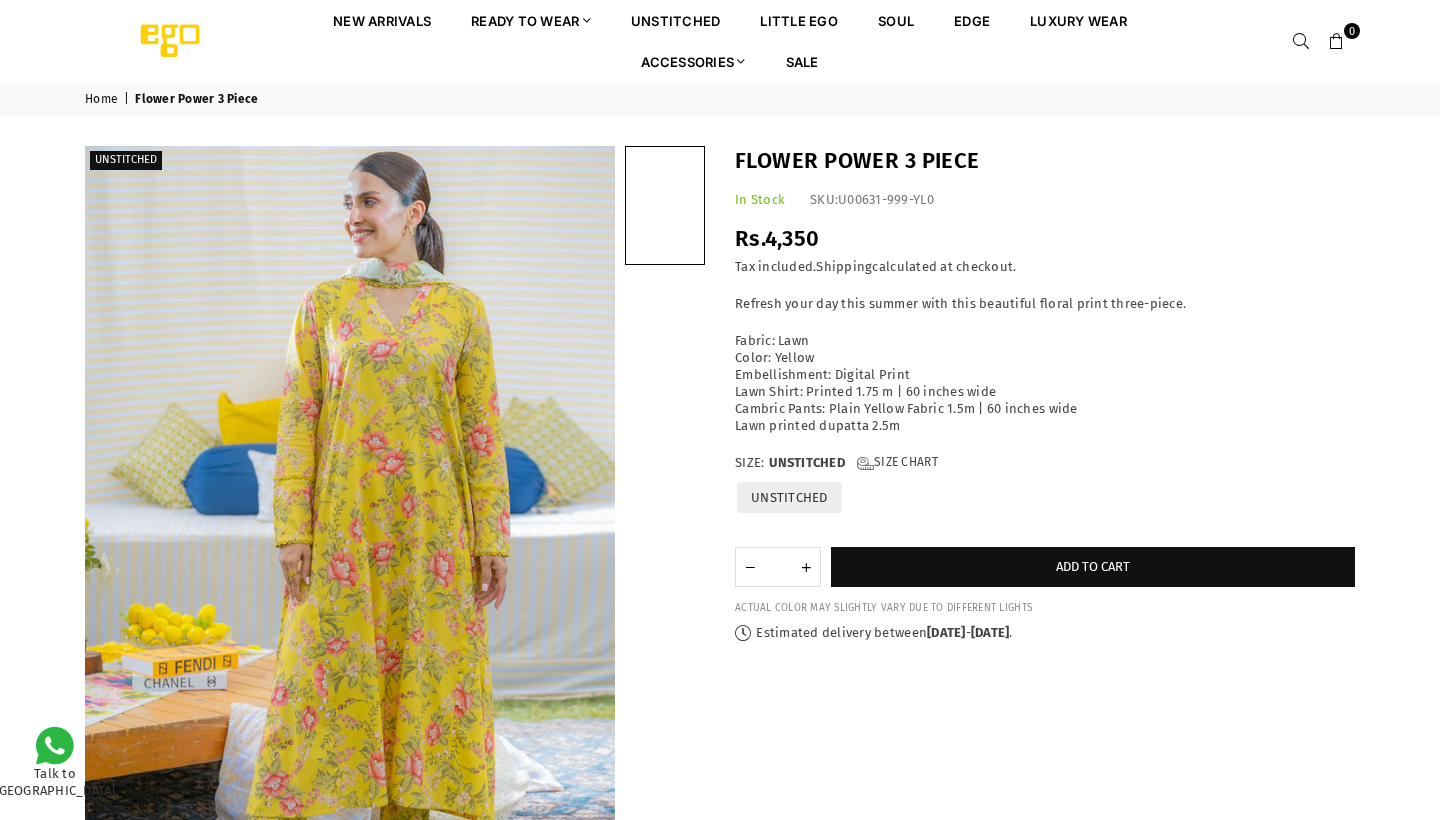 scroll, scrollTop: 0, scrollLeft: 0, axis: both 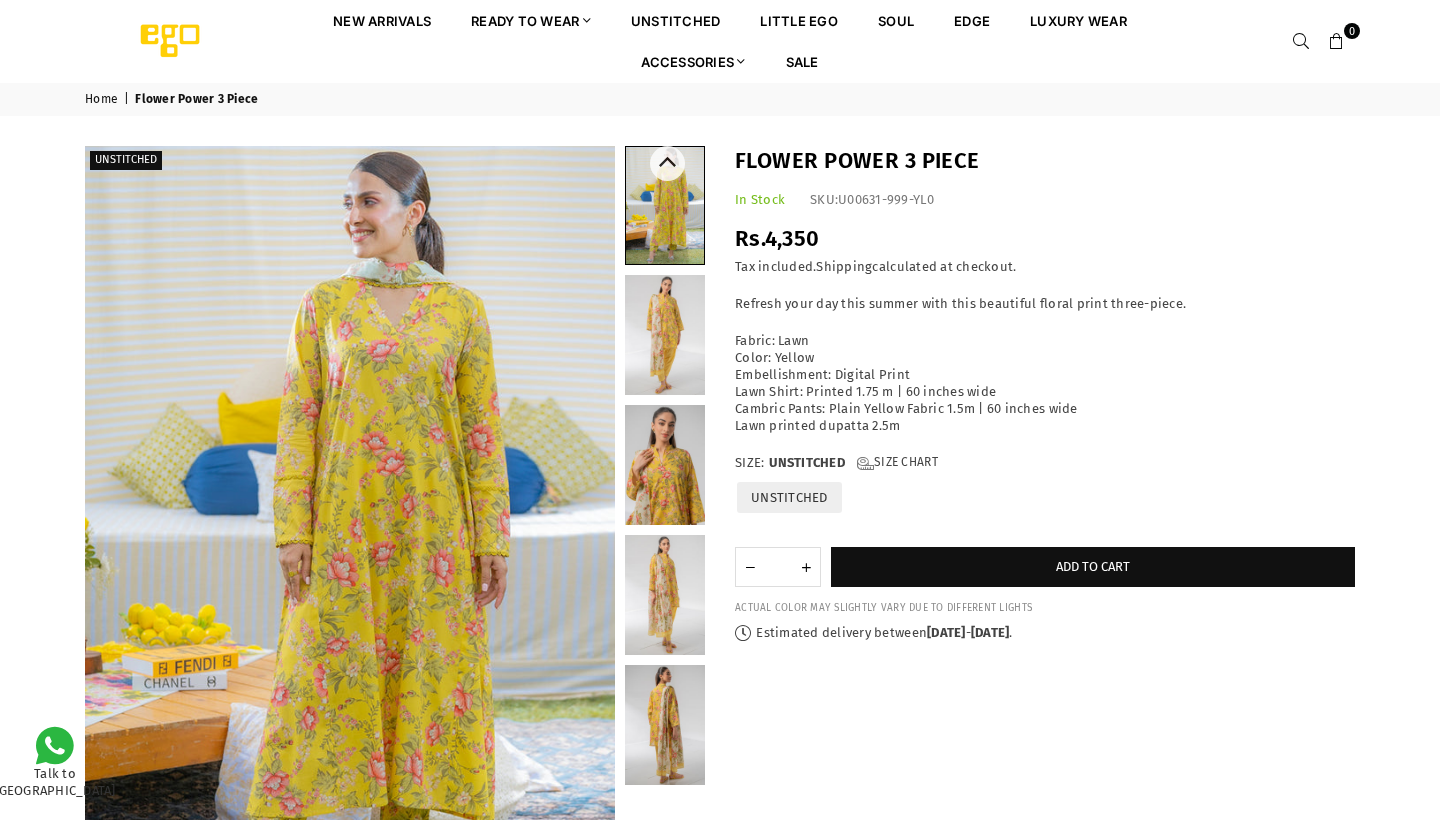 click at bounding box center (665, 335) 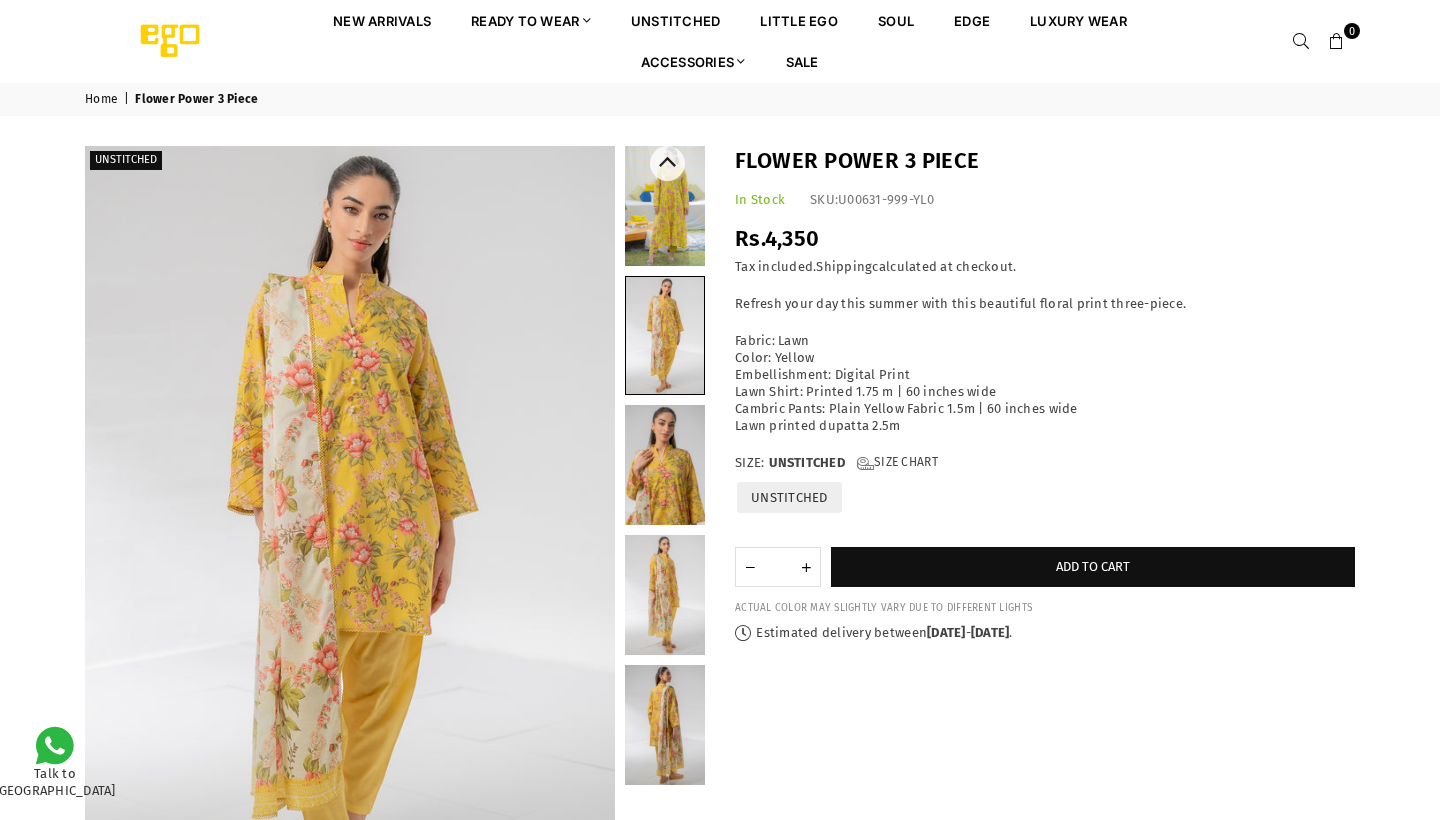 click at bounding box center (665, 465) 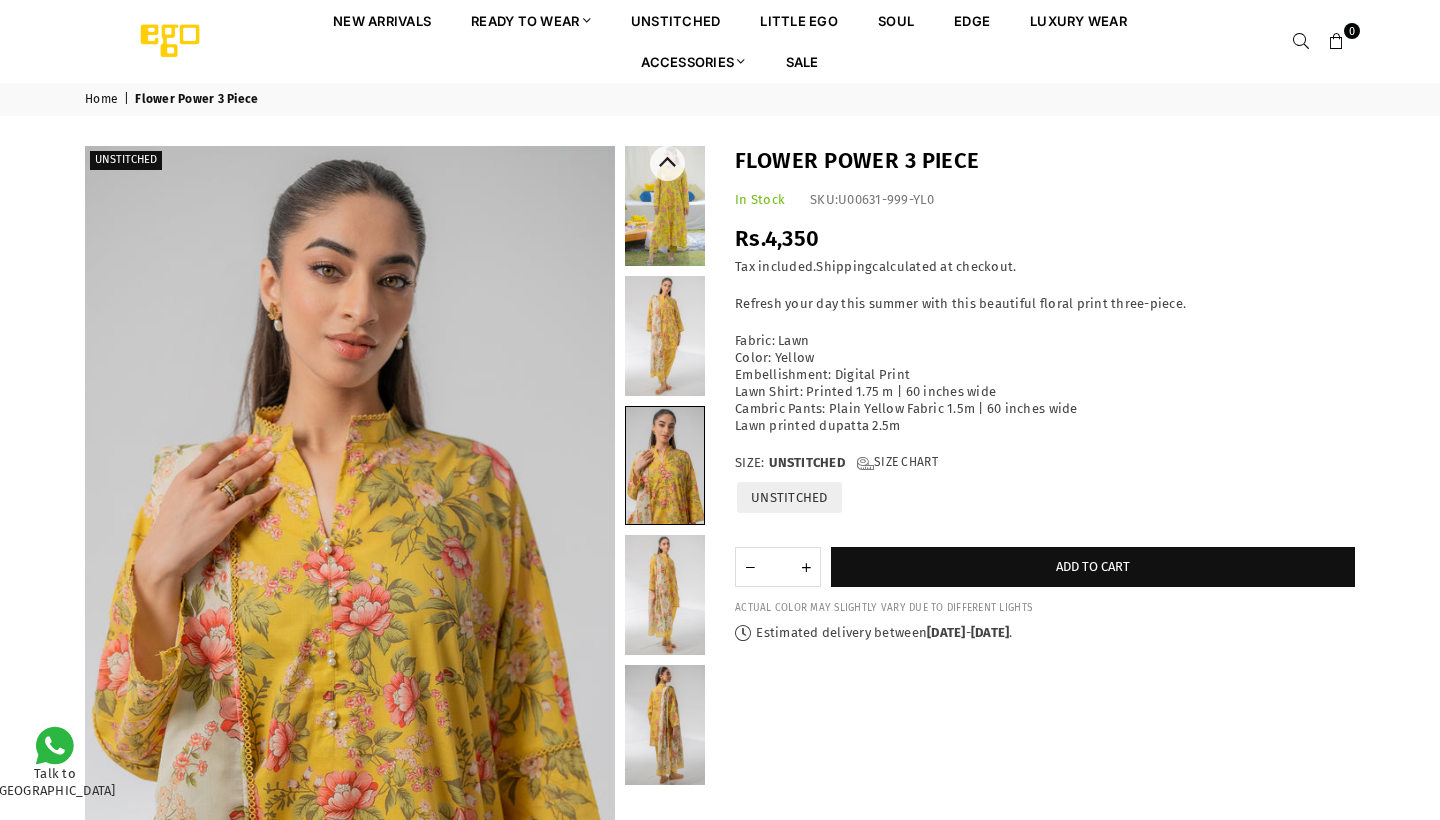click at bounding box center (665, 595) 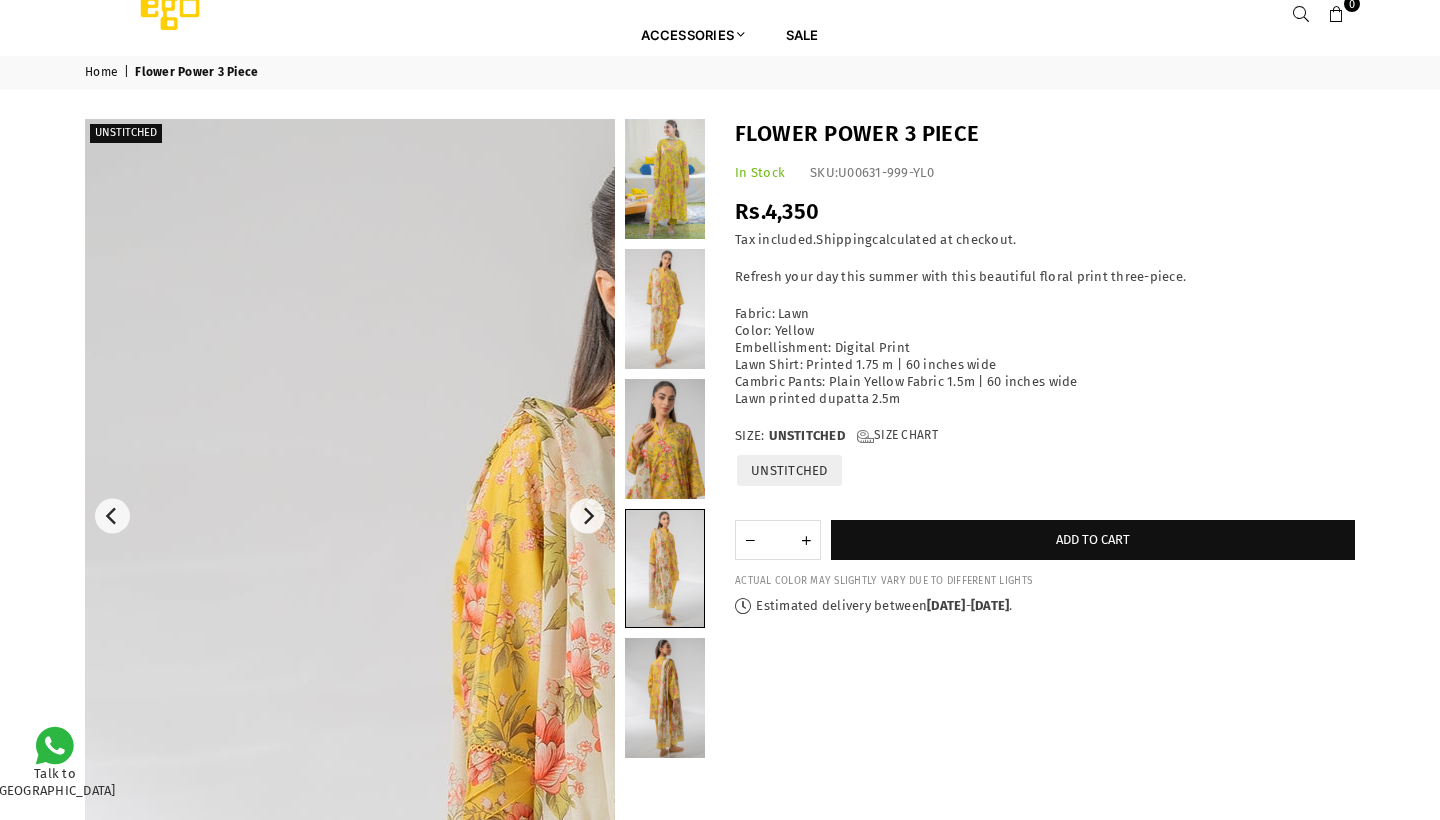 scroll, scrollTop: 32, scrollLeft: 0, axis: vertical 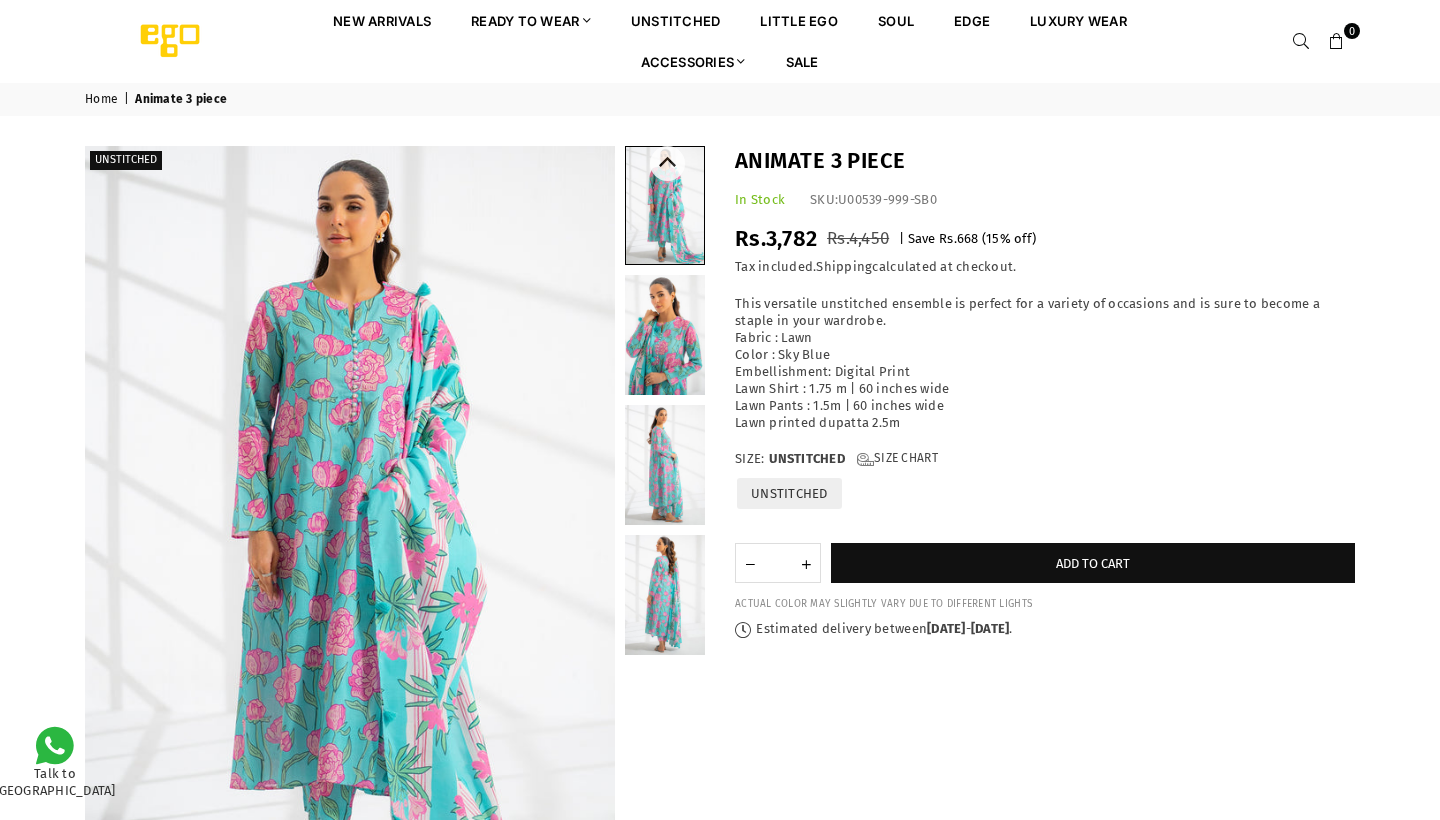 click at bounding box center (665, 205) 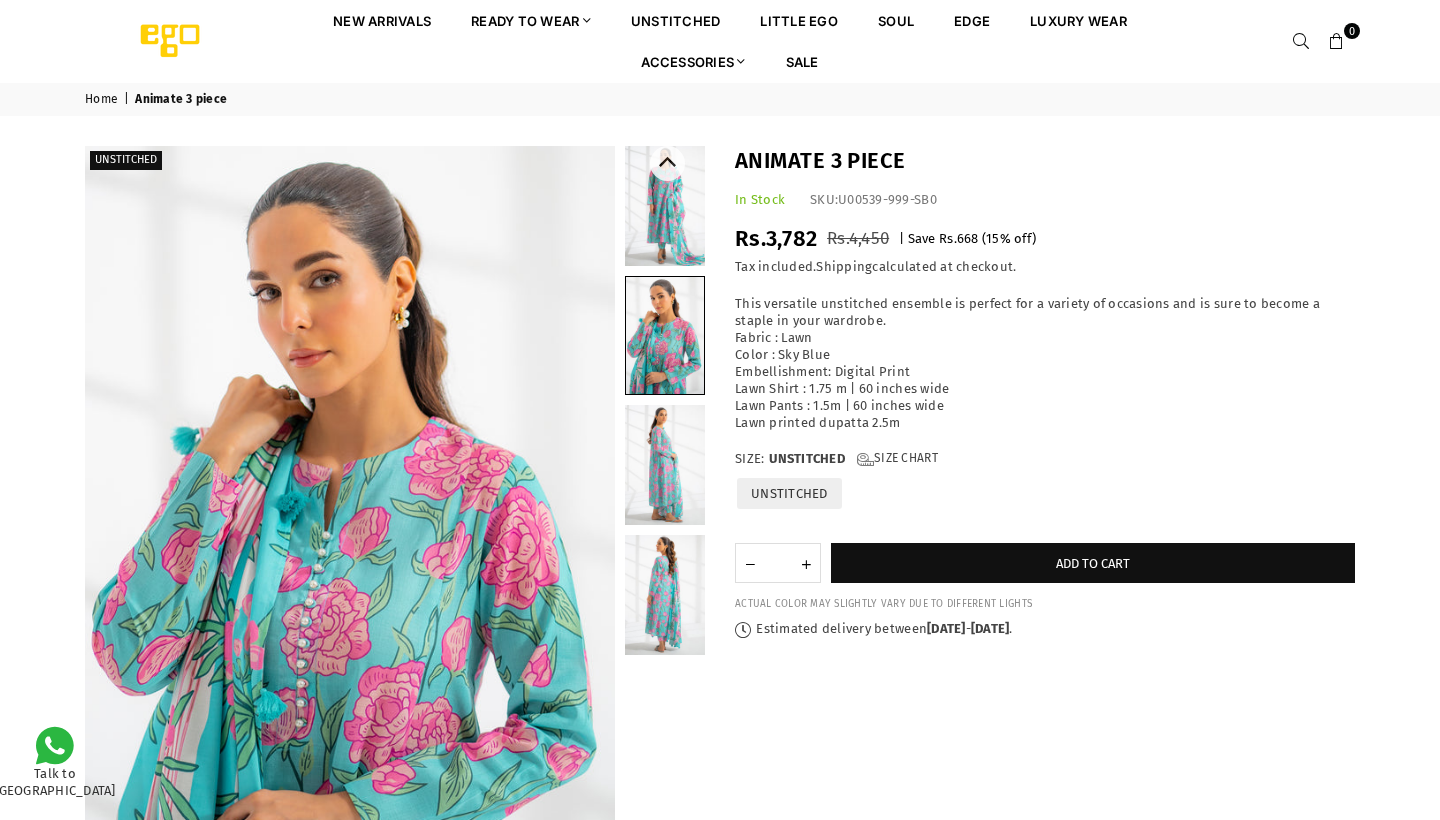 click at bounding box center [665, 465] 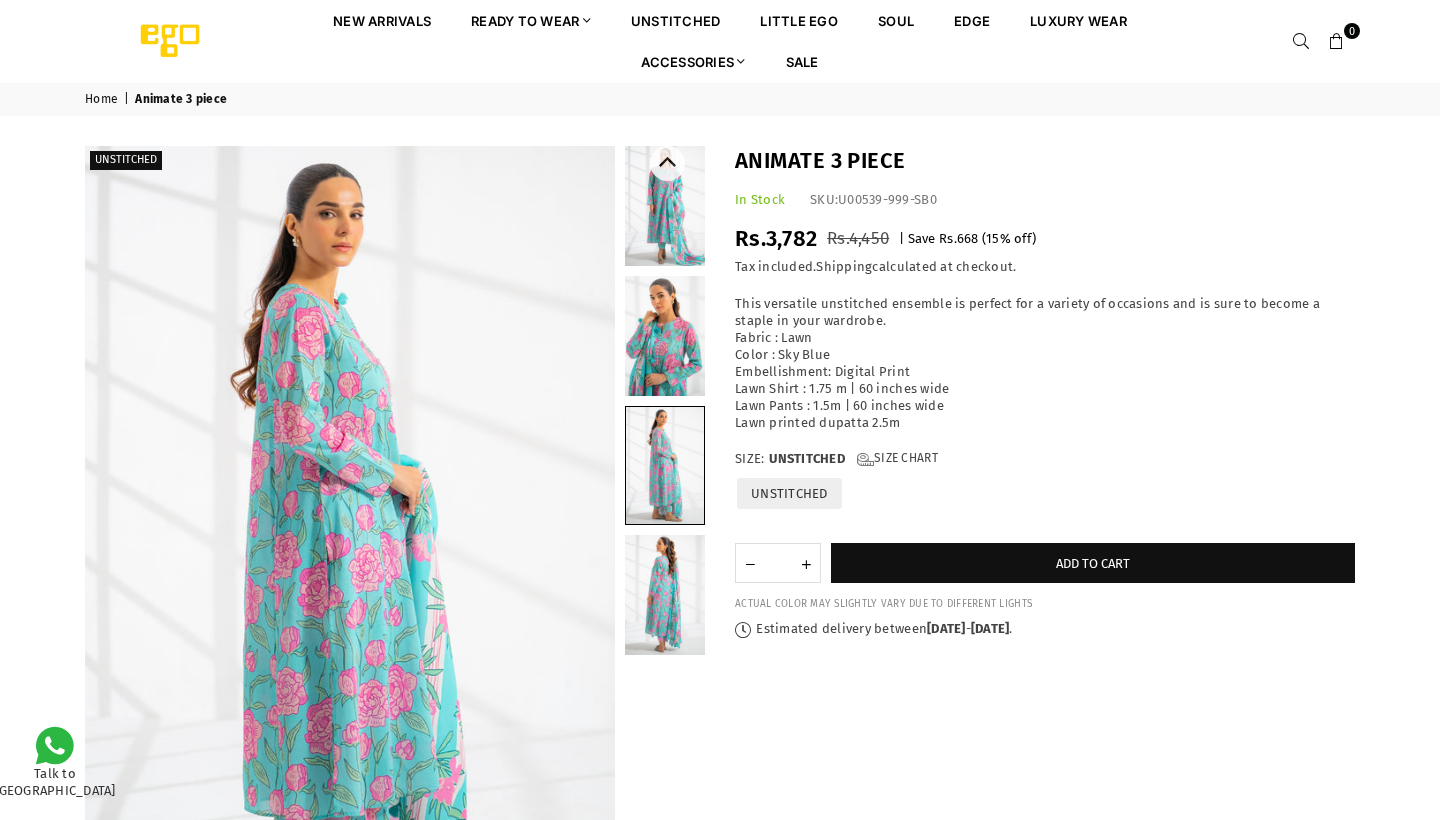 click at bounding box center [665, 595] 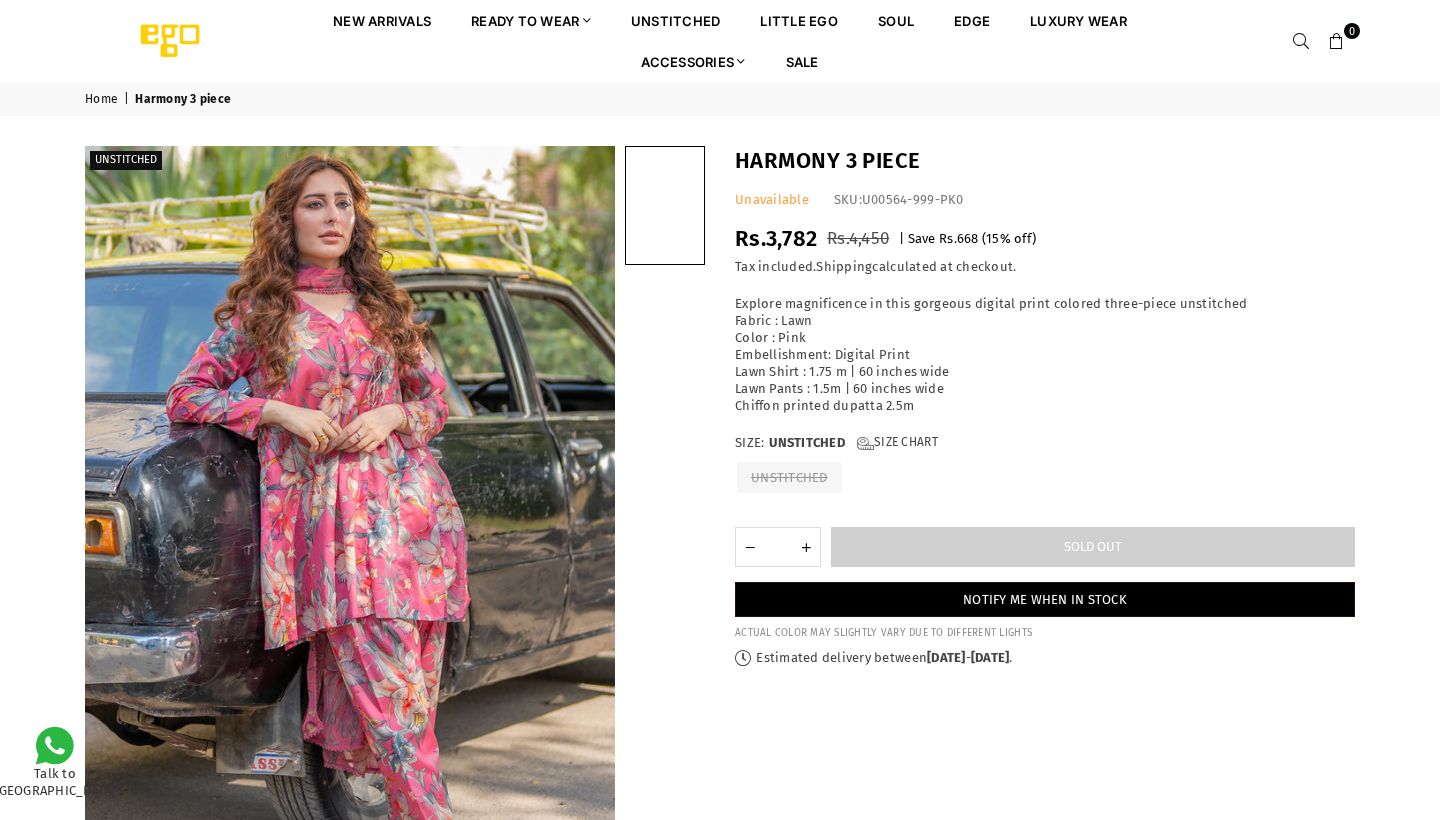 scroll, scrollTop: 0, scrollLeft: 0, axis: both 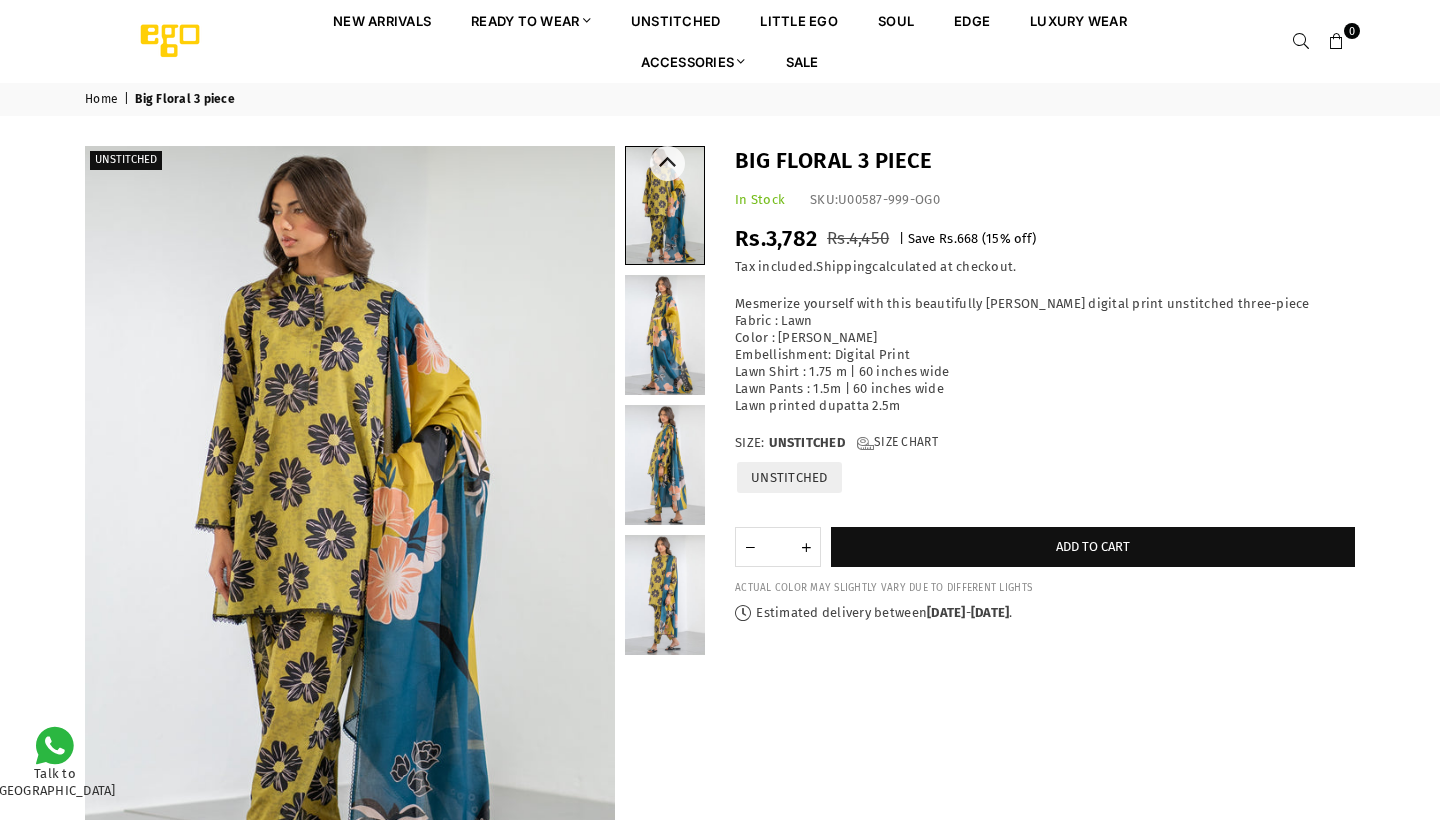click at bounding box center [665, 335] 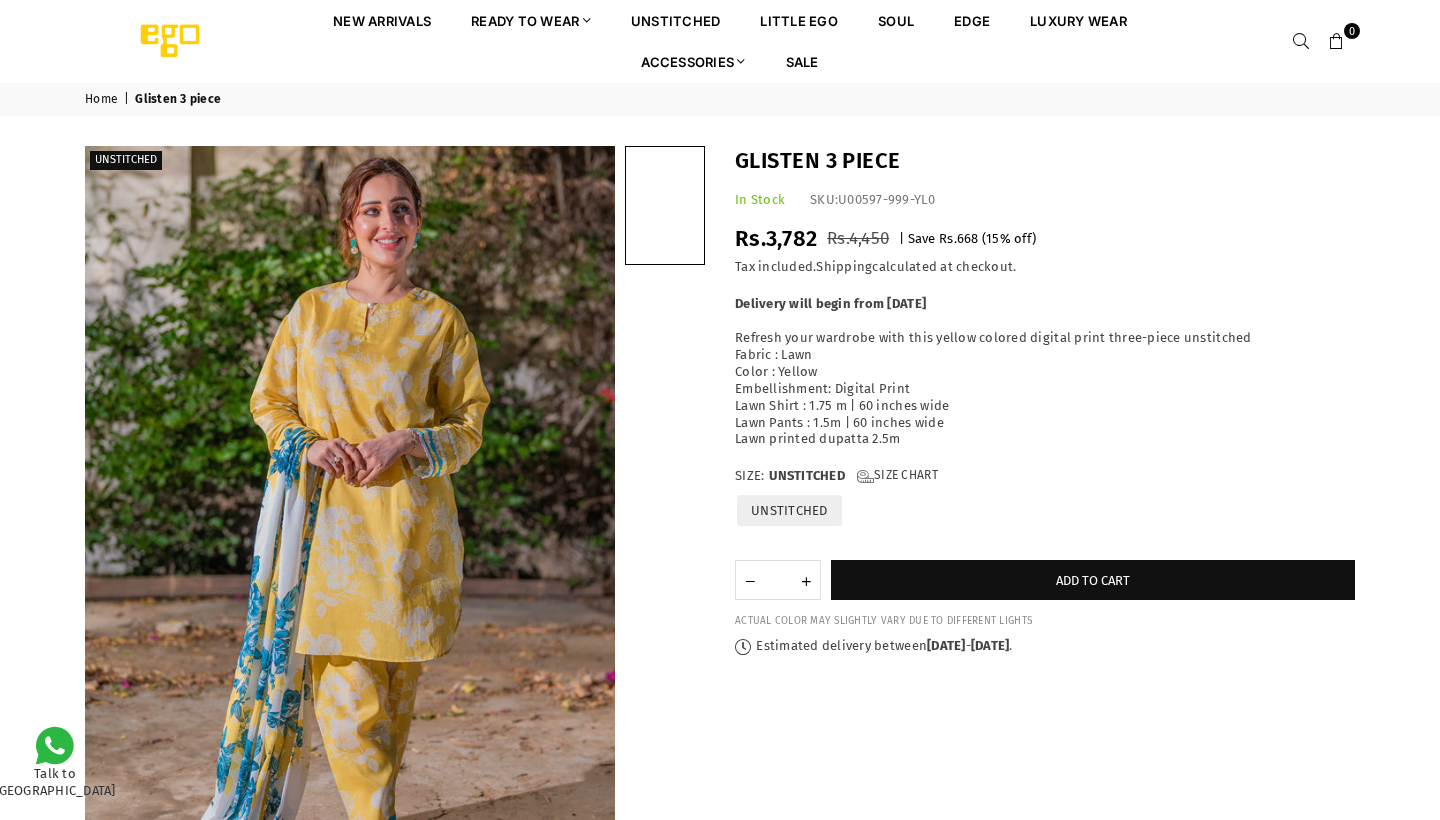 scroll, scrollTop: 0, scrollLeft: 0, axis: both 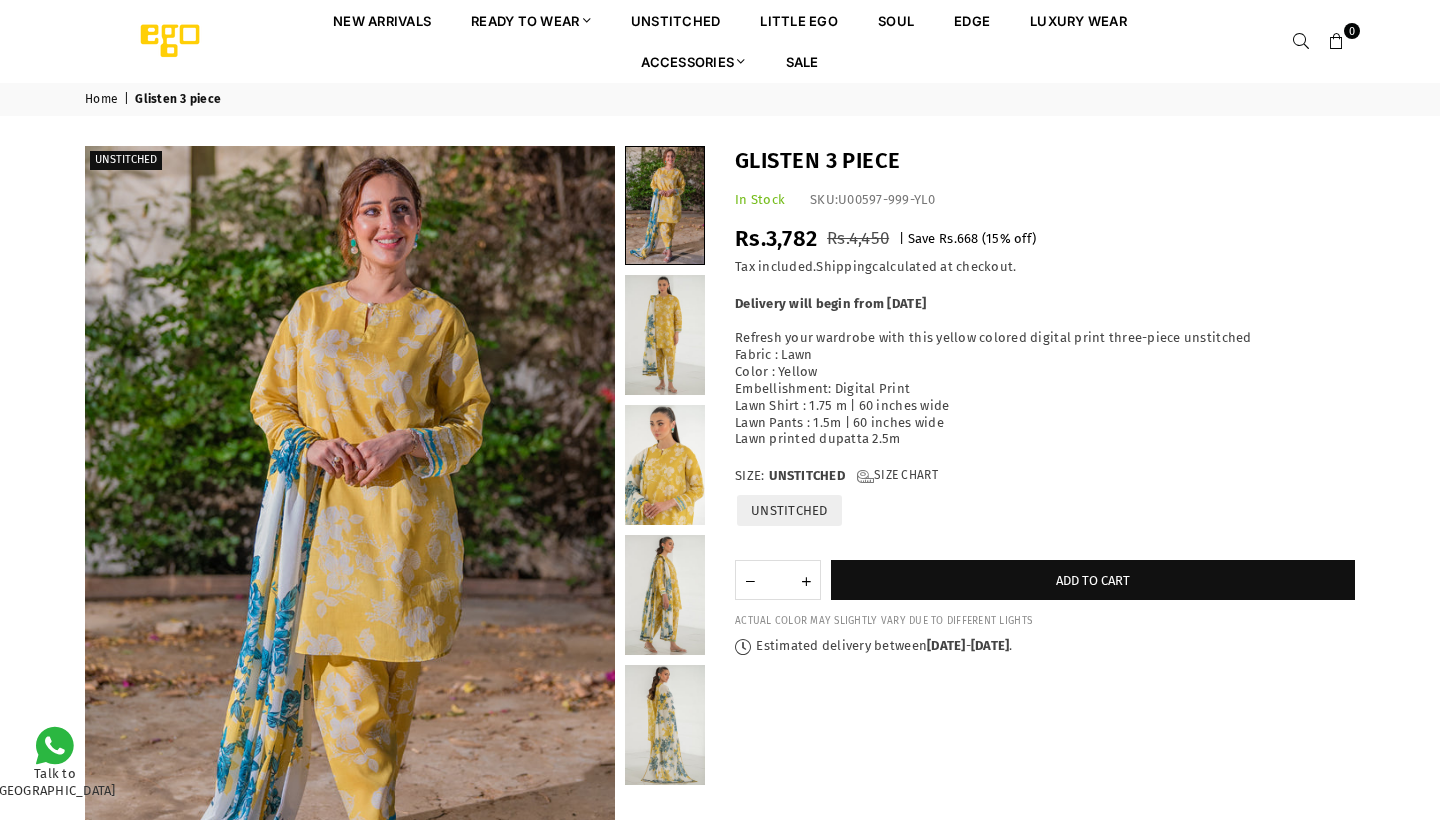 click on "Delivery will begin from 6th May. Refresh your wardrobe with this yellow colored digital print three-piece unstitched  Fabric : Lawn Color : Yellow Embellishment: Digital Print Lawn Shirt : 1.75 m | 60 inches wide  Lawn Pants : 1.5m | 60 inches wide  Lawn printed dupatta 2.5m" at bounding box center (1045, 372) 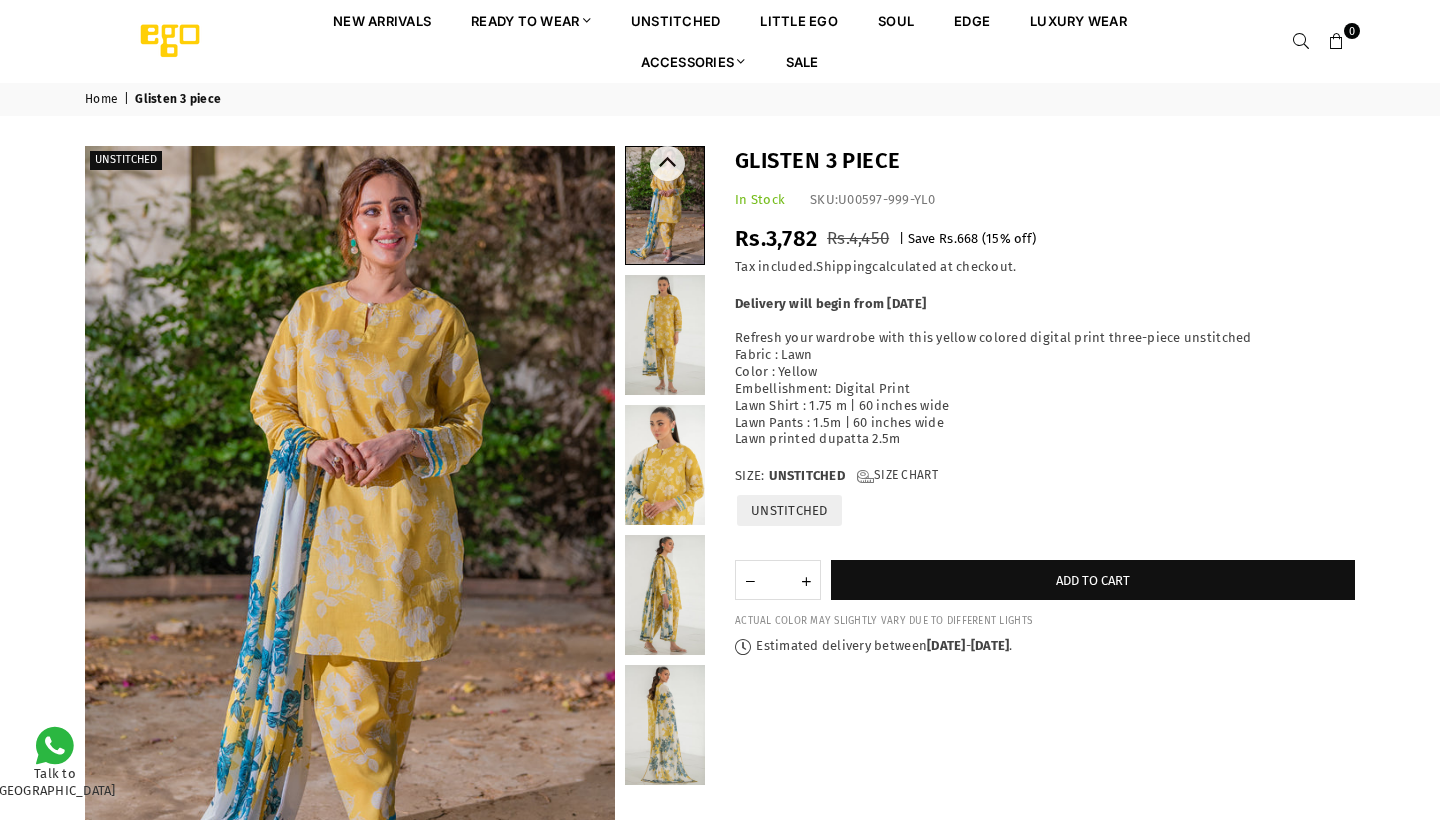 click at bounding box center [665, 465] 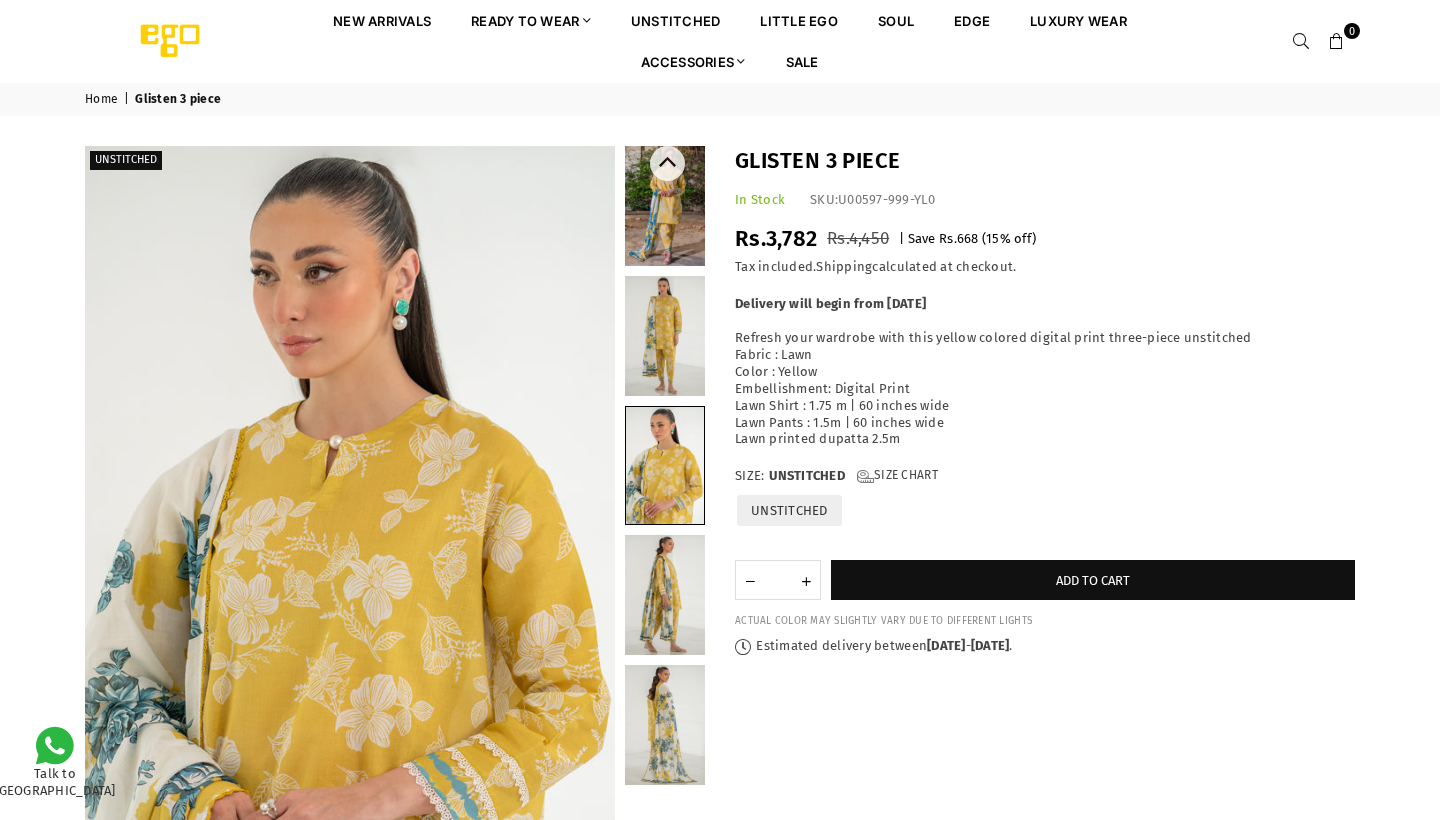 click at bounding box center [665, 595] 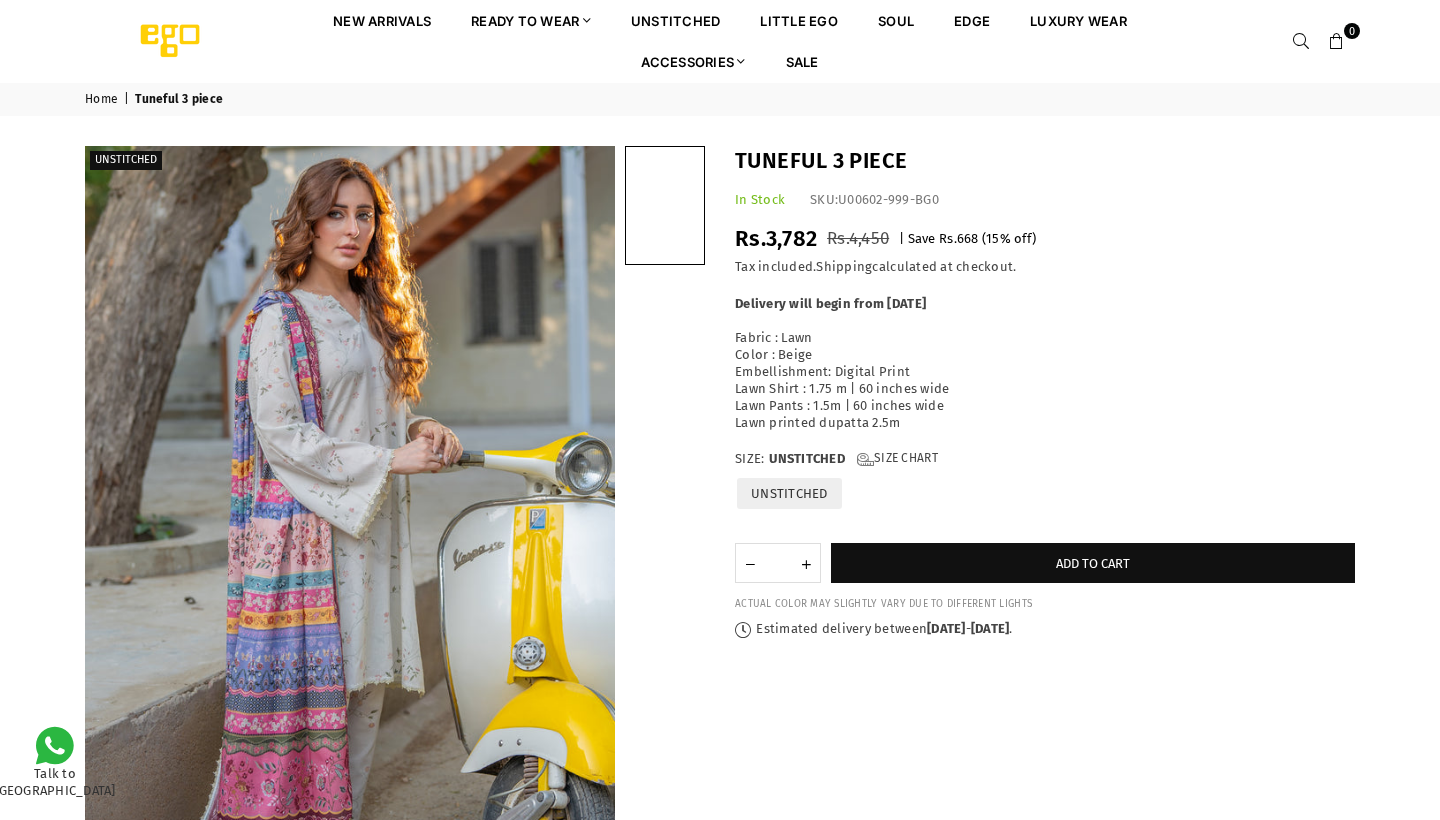 scroll, scrollTop: 0, scrollLeft: 0, axis: both 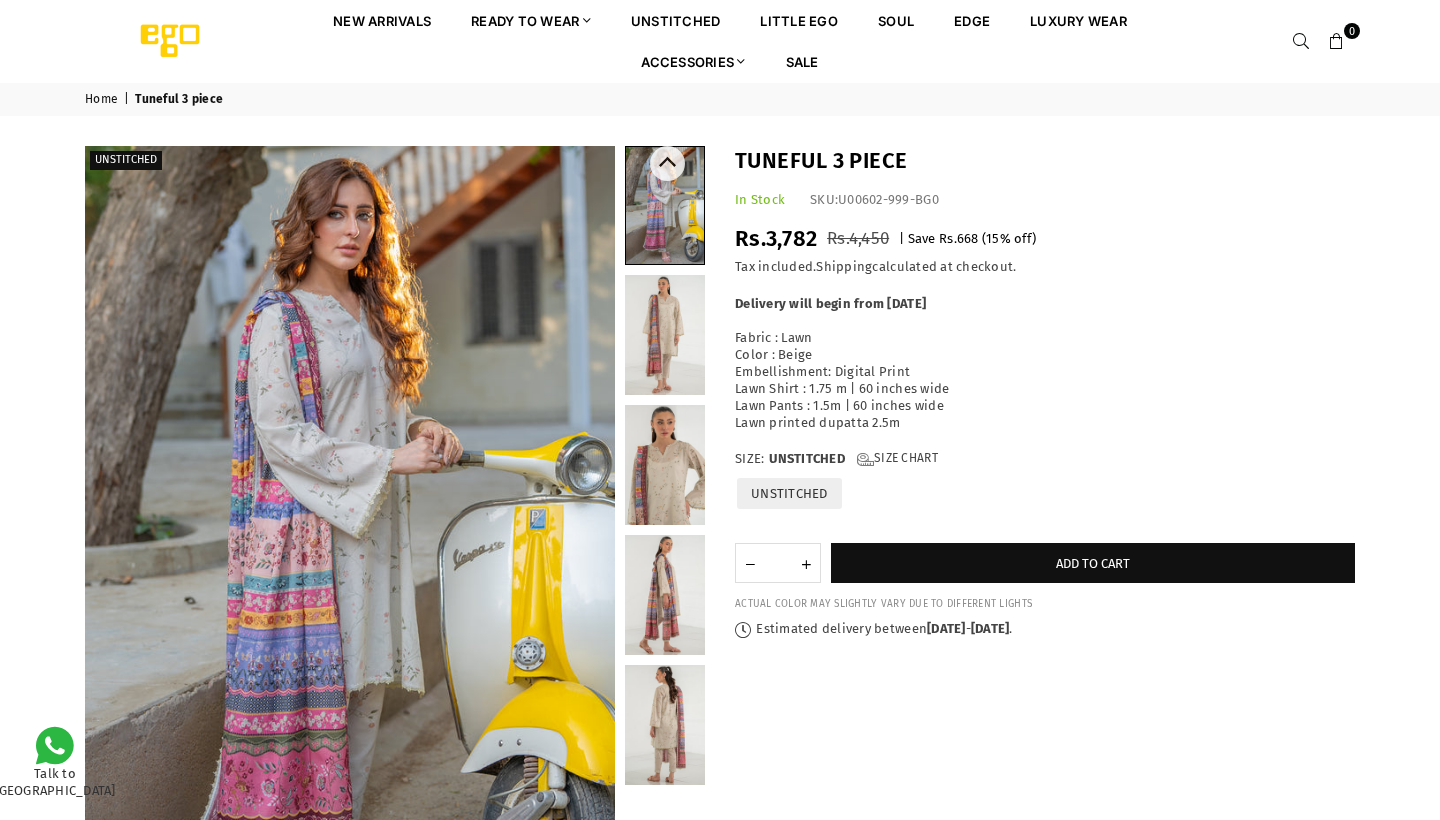 click at bounding box center [665, 335] 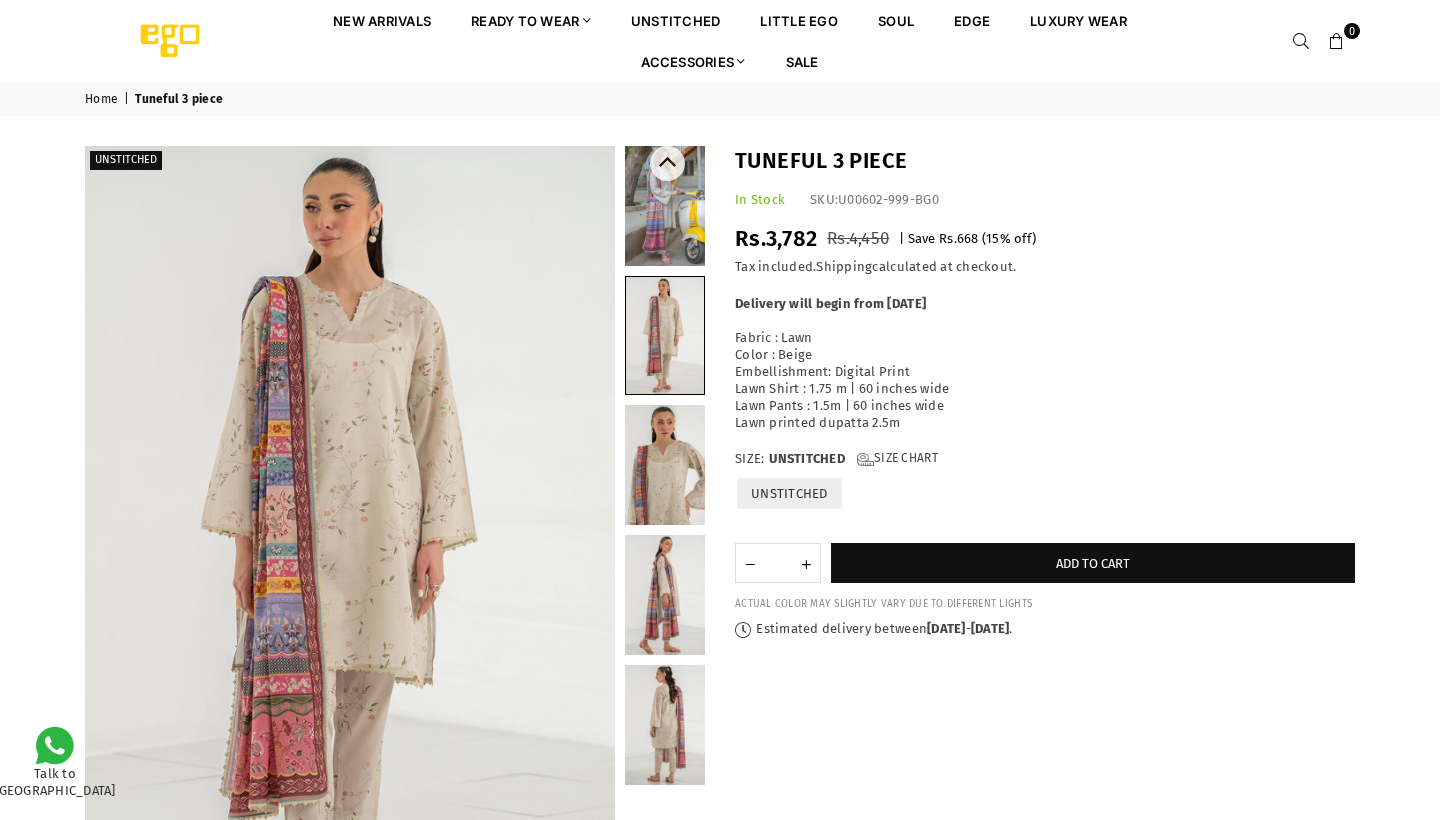 click at bounding box center (665, 465) 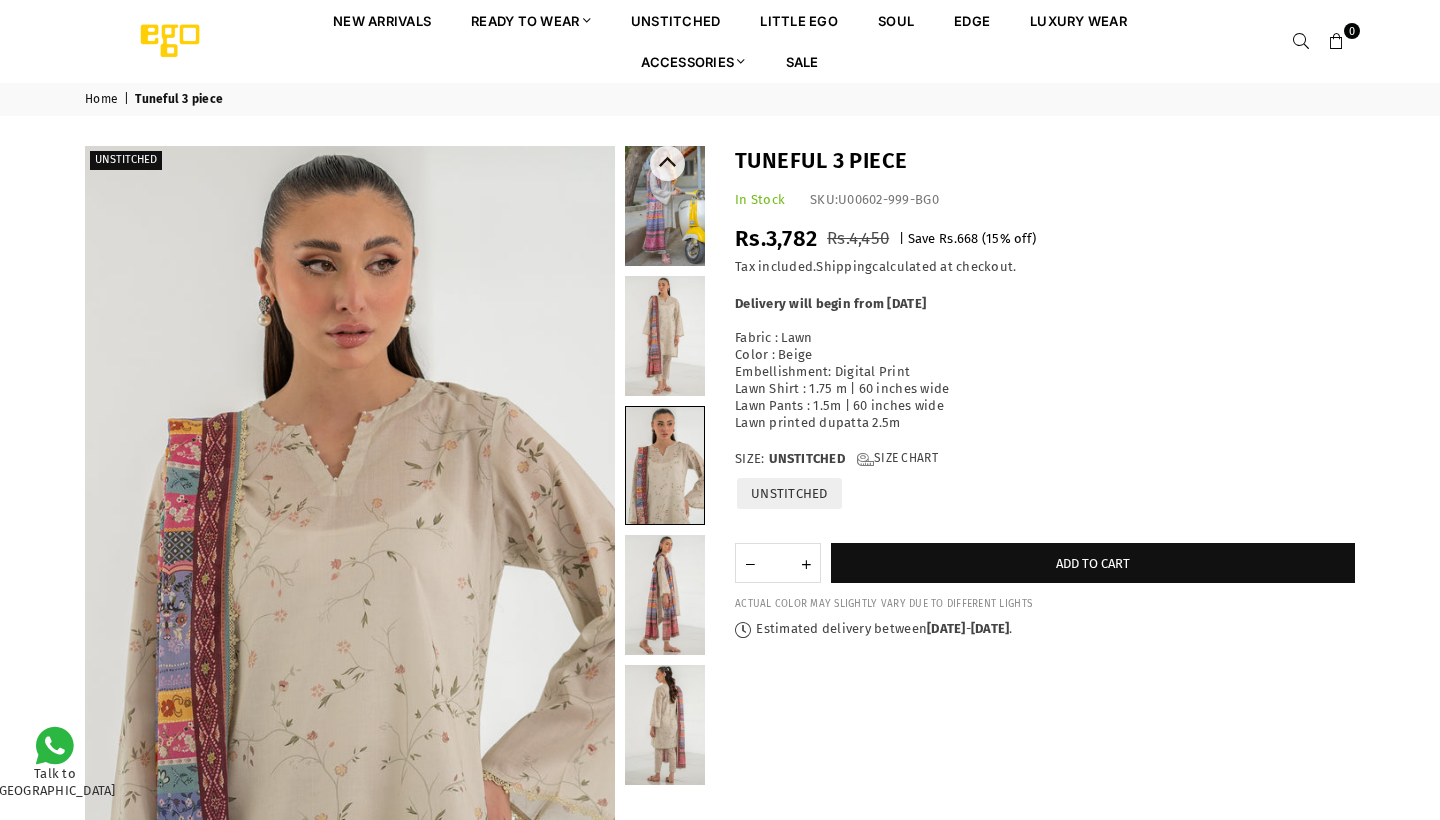click at bounding box center (665, 595) 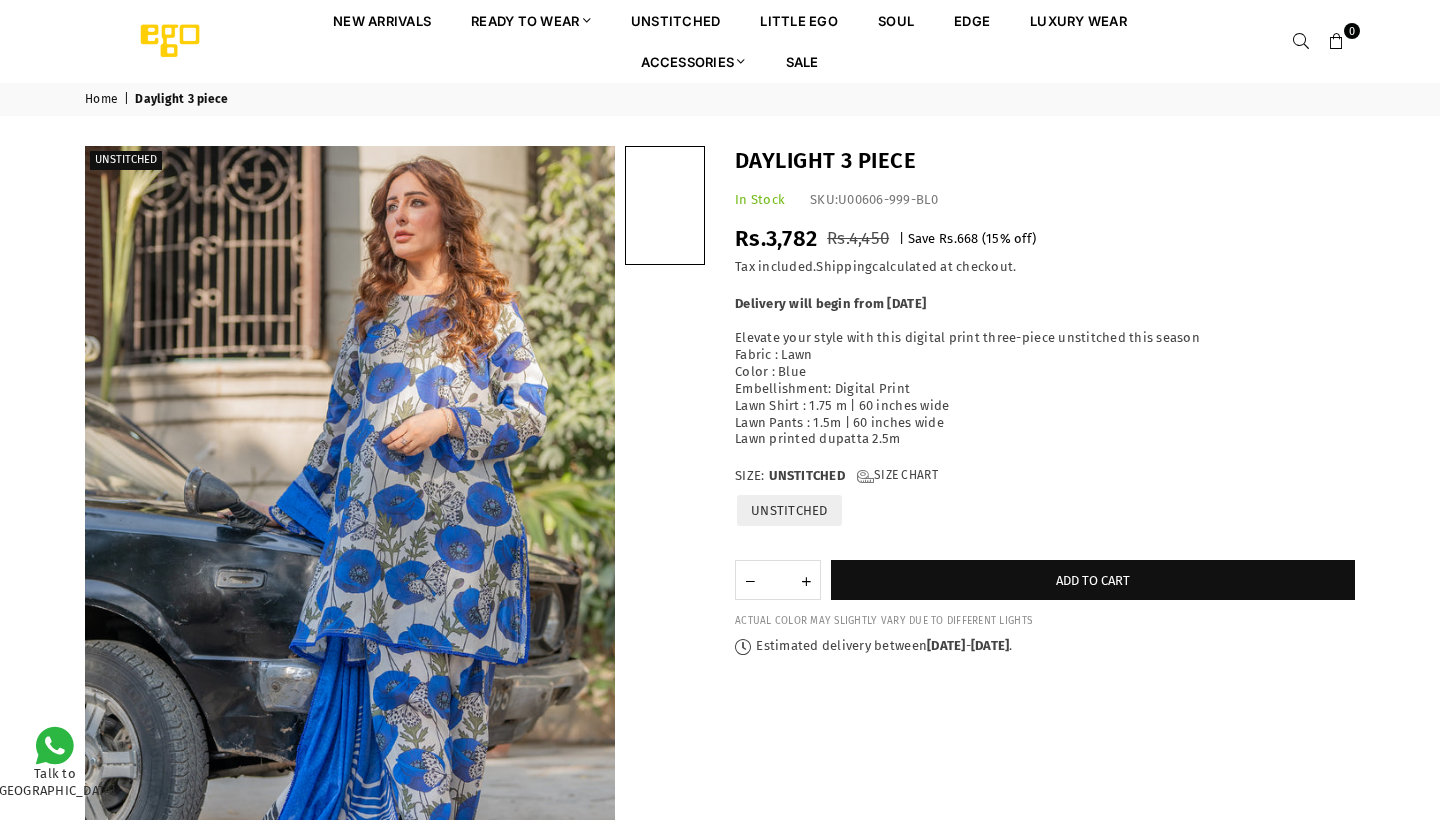 scroll, scrollTop: 0, scrollLeft: 0, axis: both 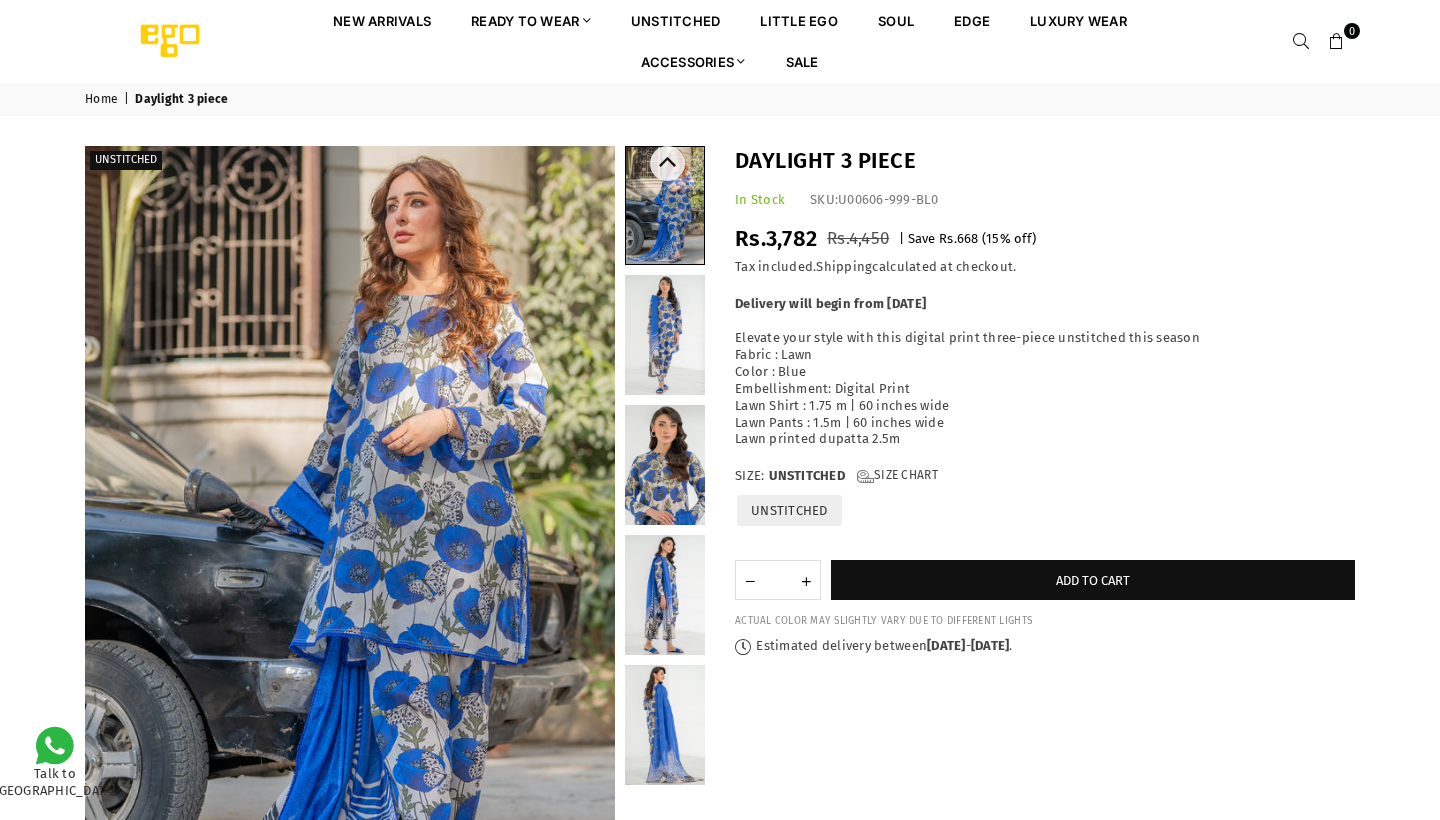 click at bounding box center [665, 335] 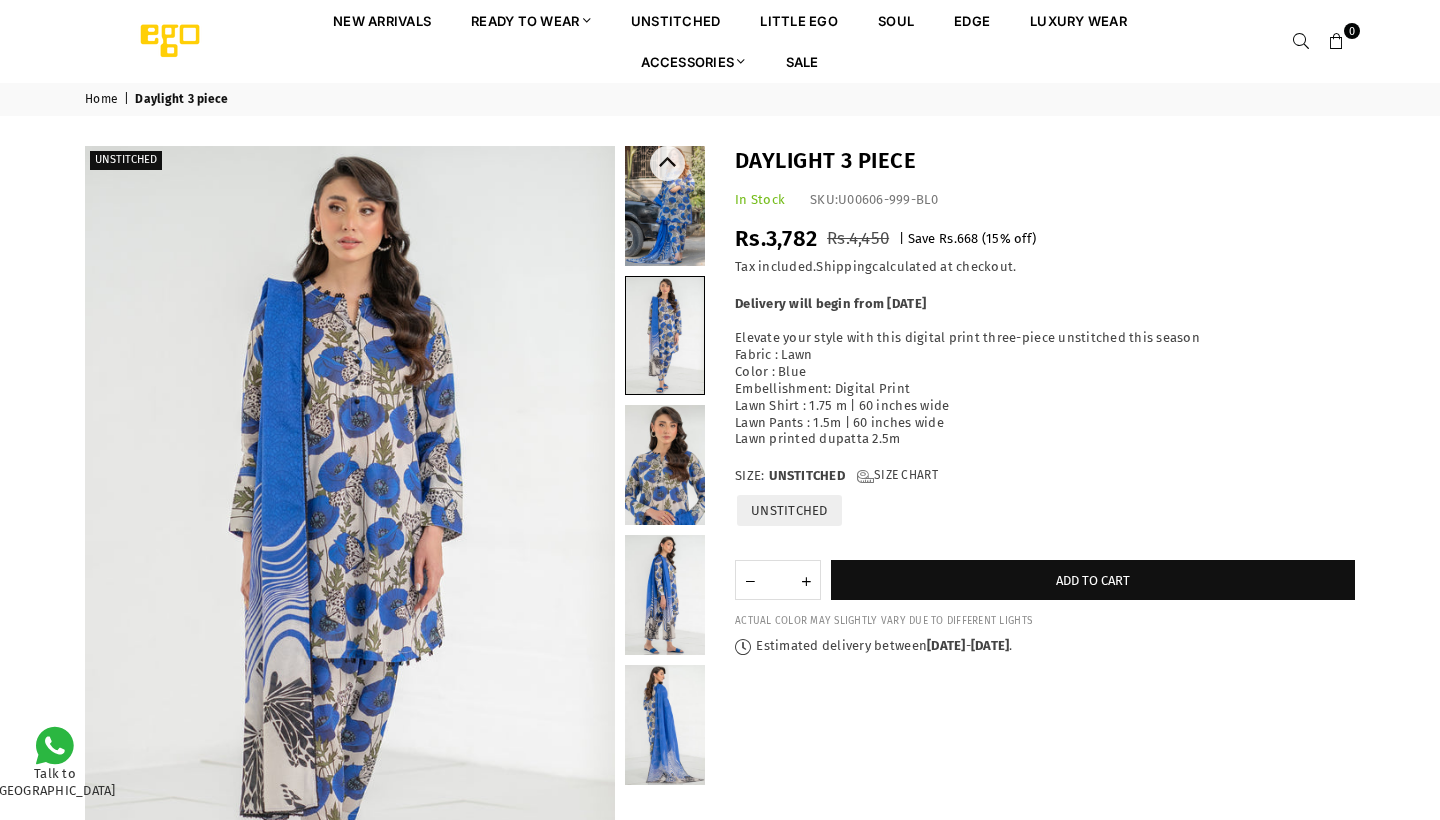 click at bounding box center [665, 465] 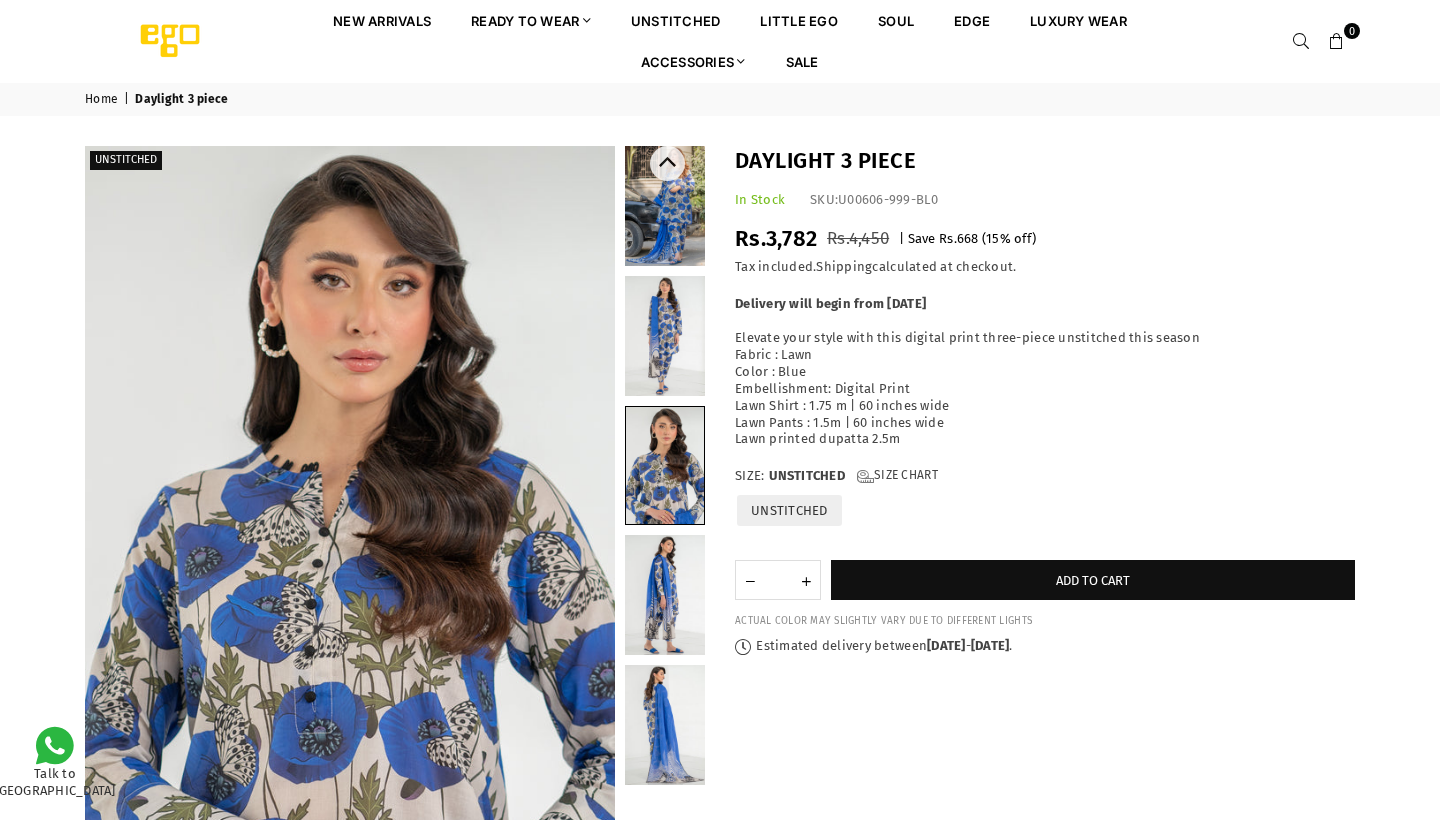 click at bounding box center [665, 595] 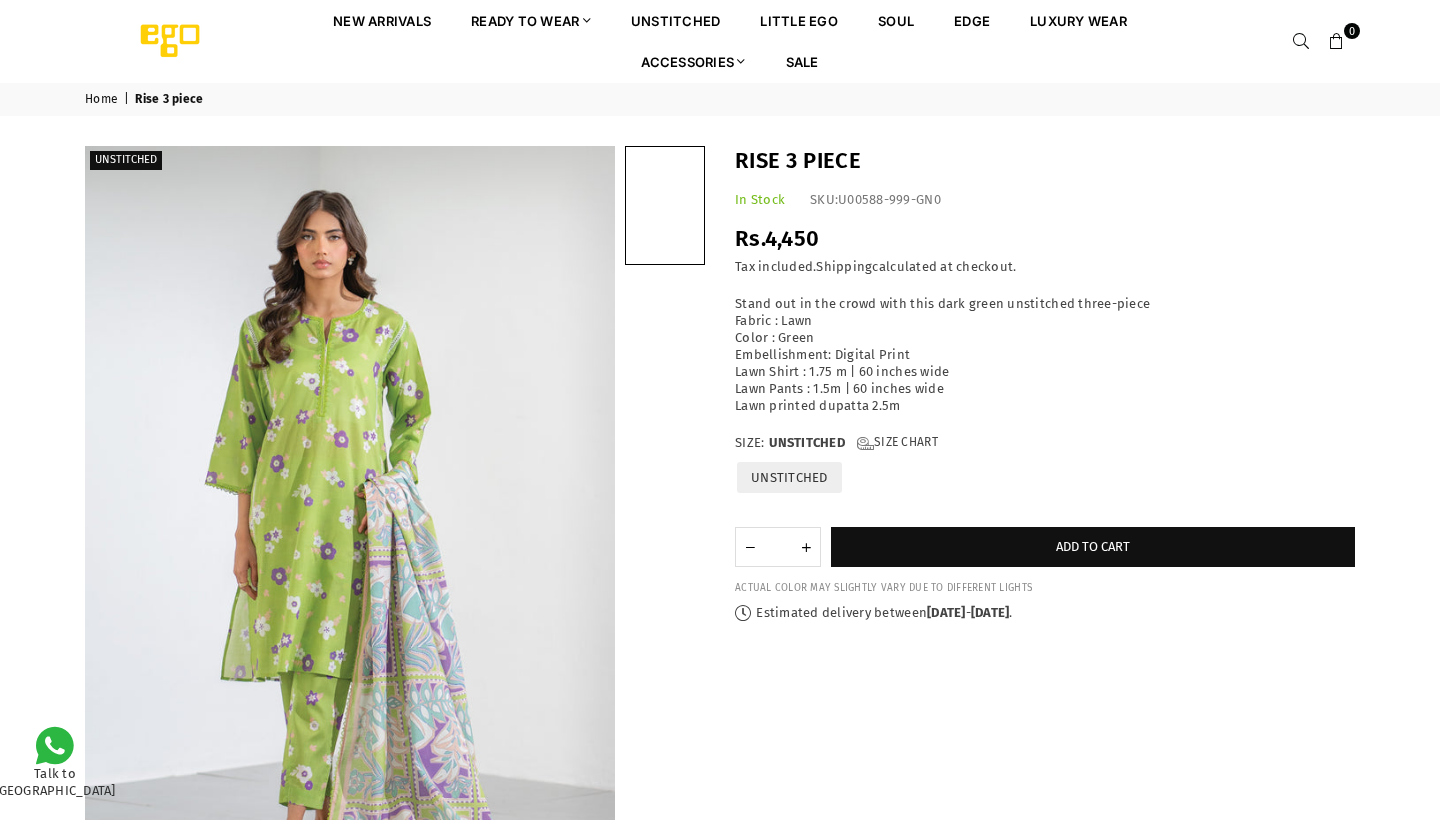 scroll, scrollTop: 0, scrollLeft: 0, axis: both 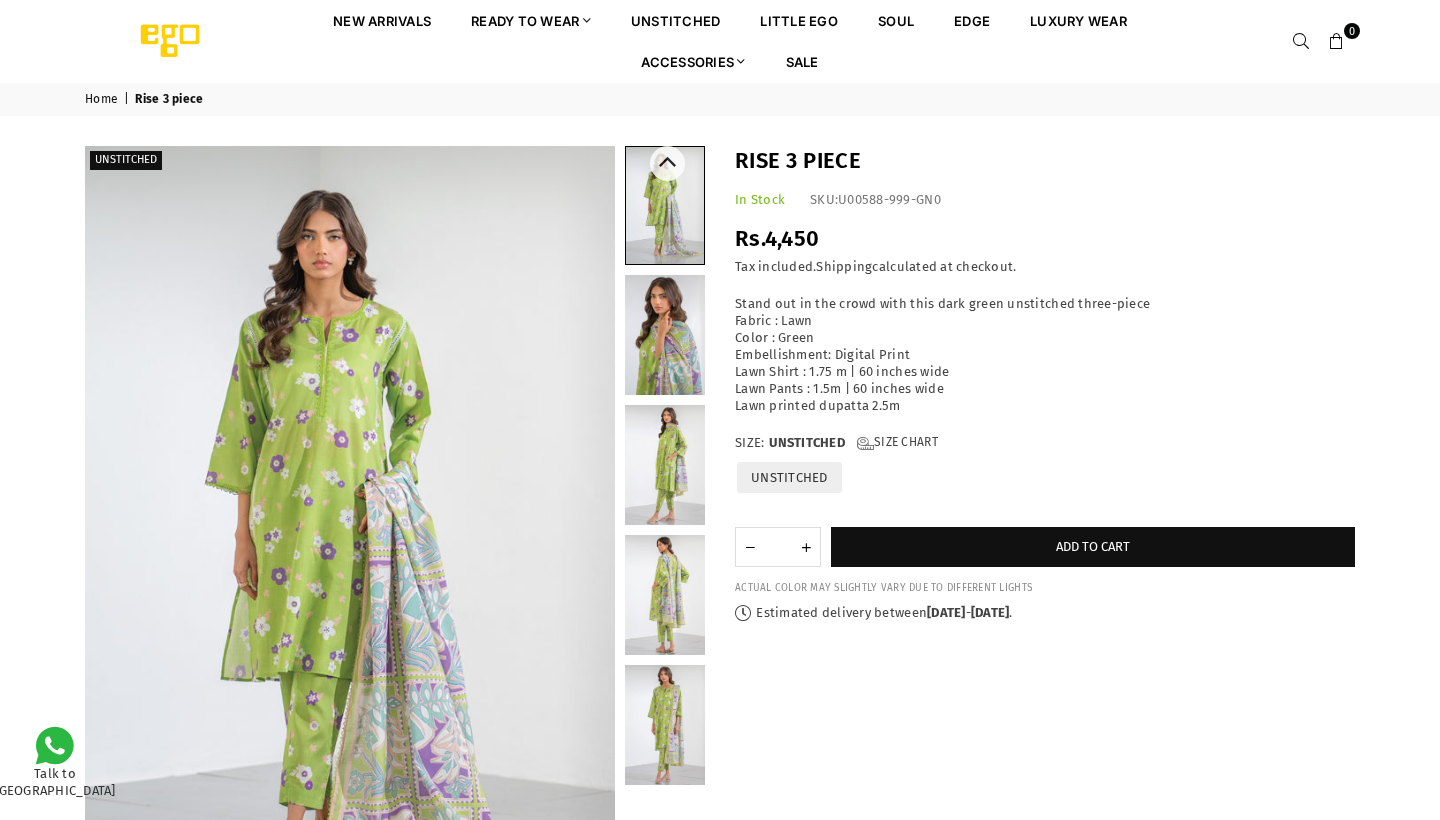 click at bounding box center (665, 335) 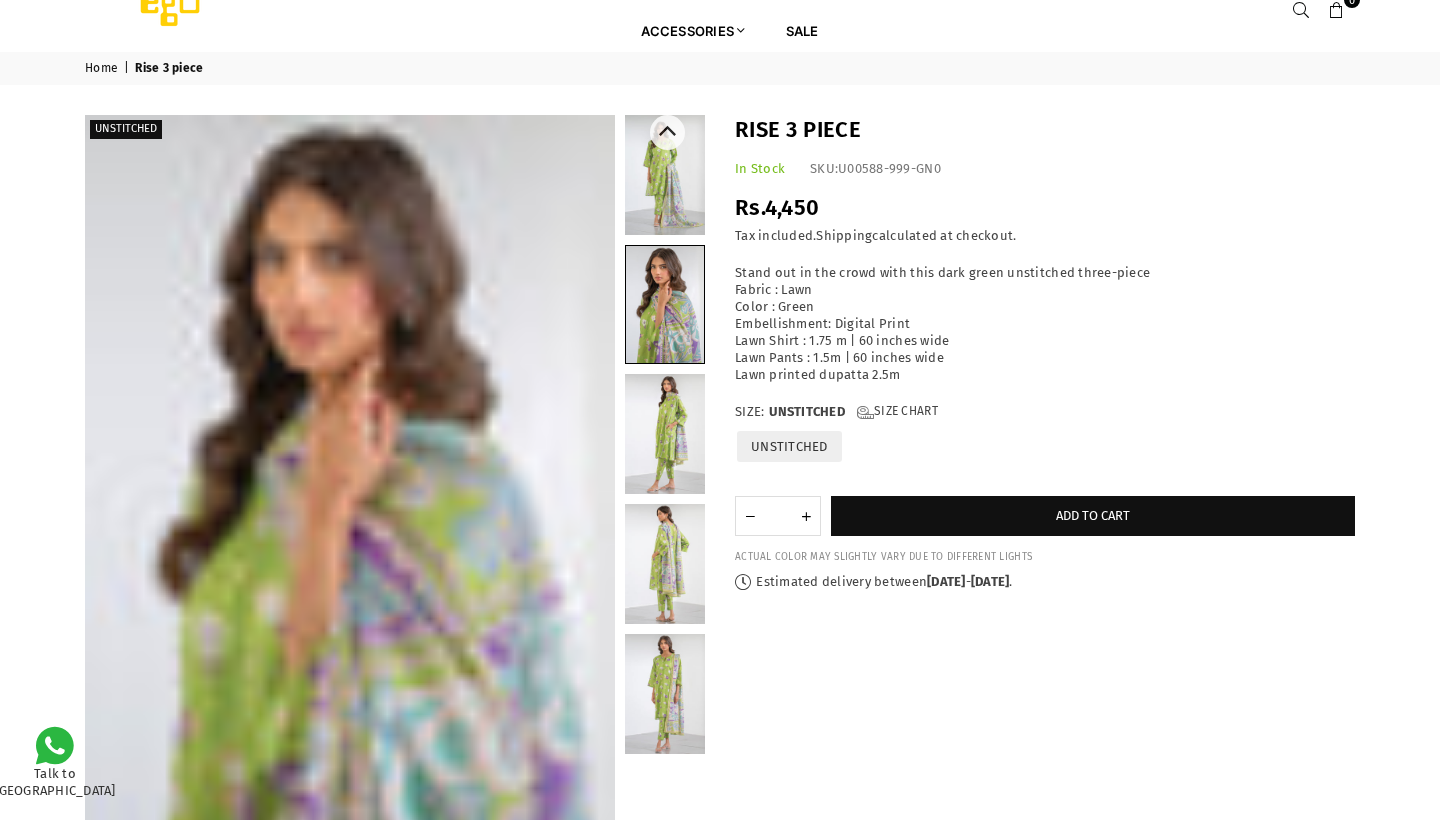 scroll, scrollTop: 34, scrollLeft: 0, axis: vertical 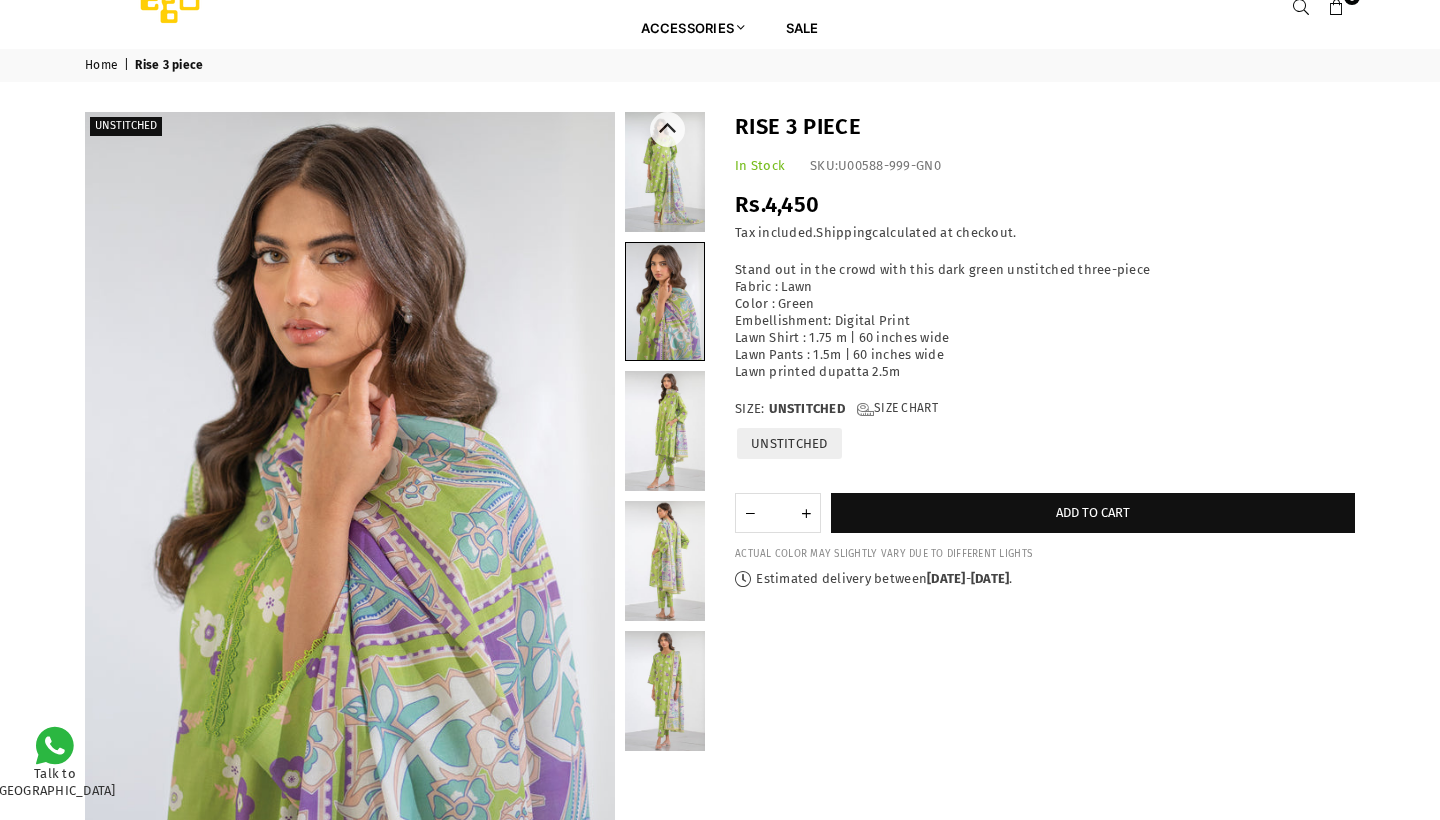 click at bounding box center [665, 431] 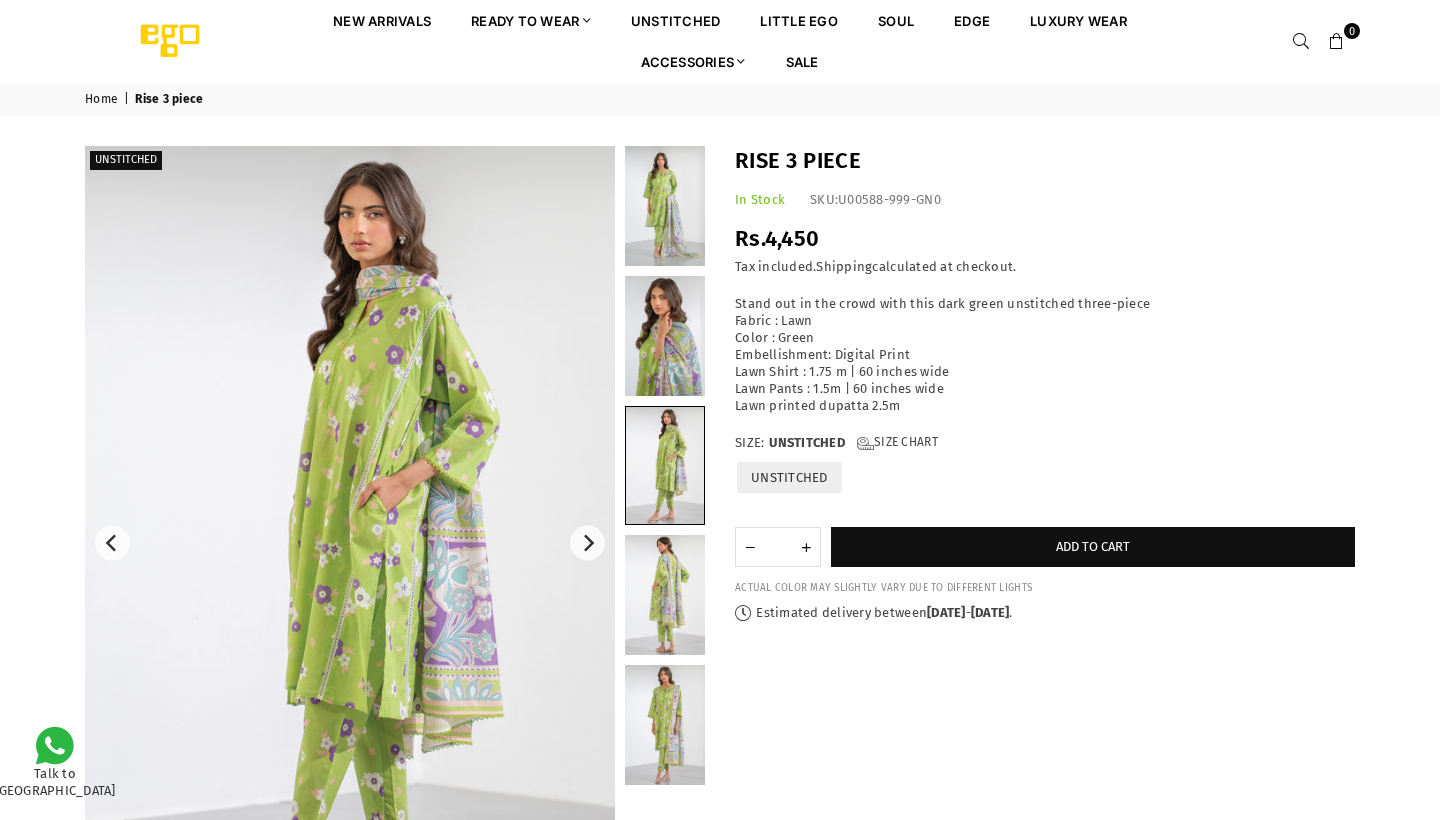 scroll, scrollTop: 0, scrollLeft: 0, axis: both 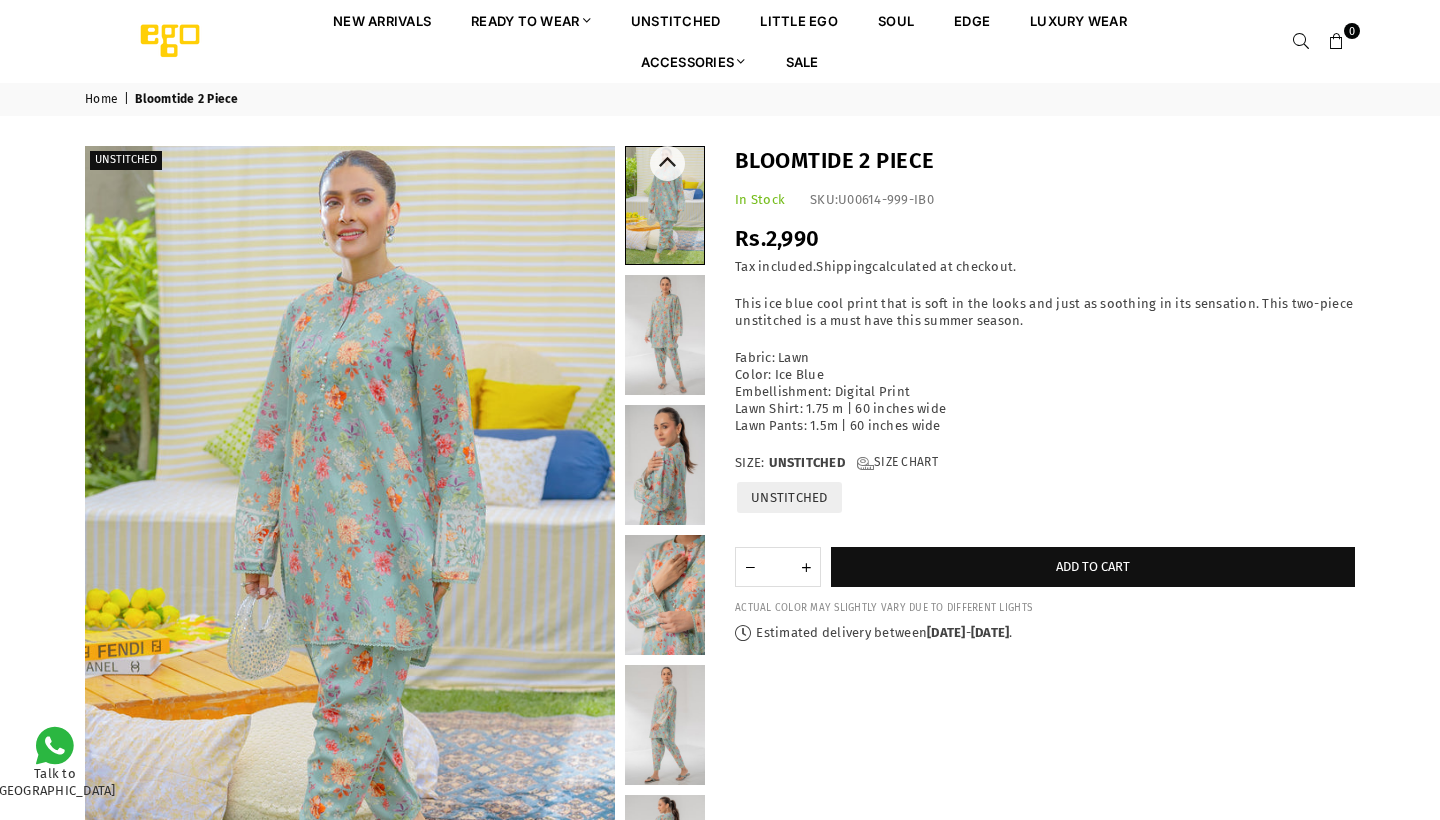 click at bounding box center [665, 205] 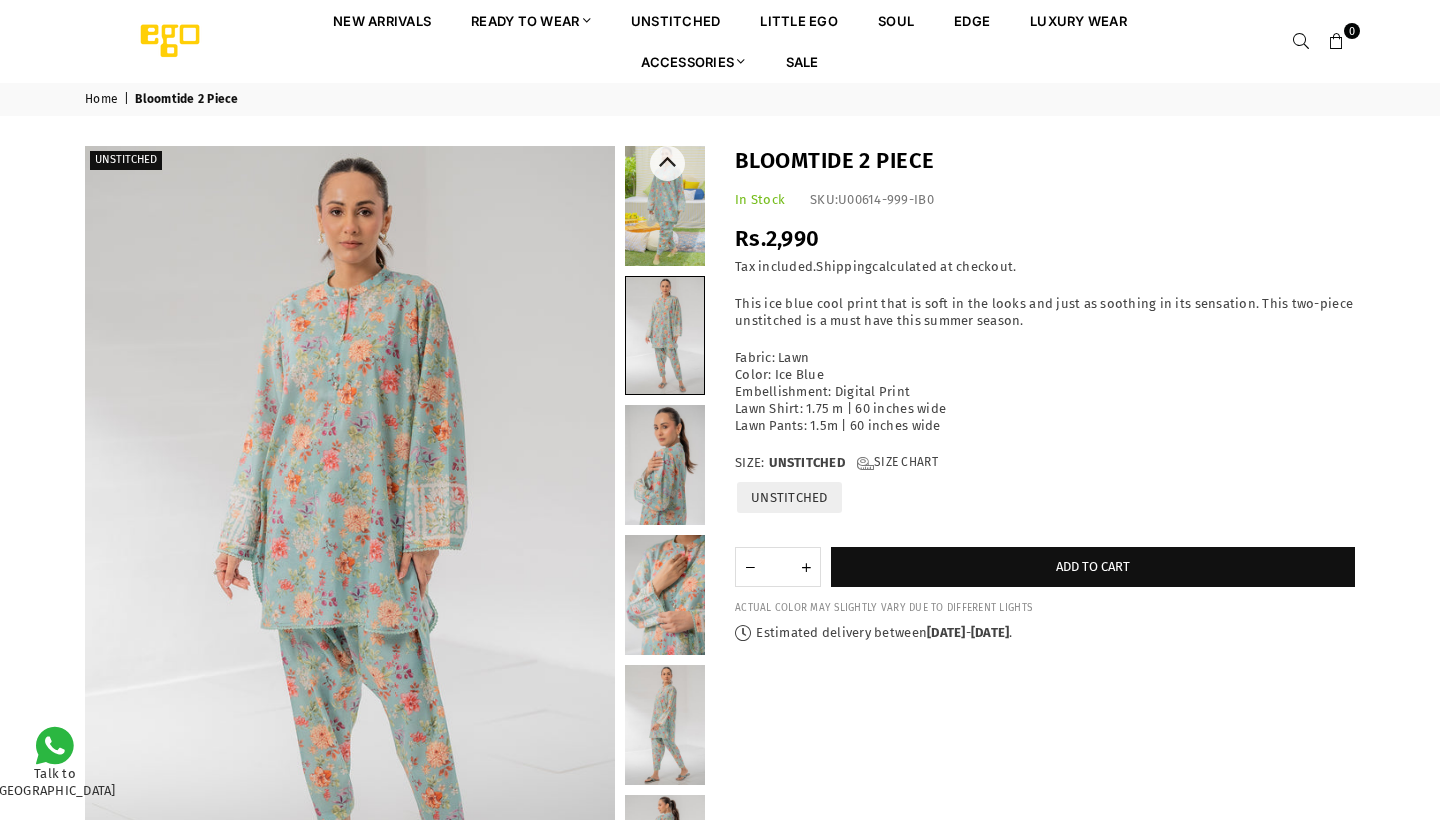 click at bounding box center (665, 465) 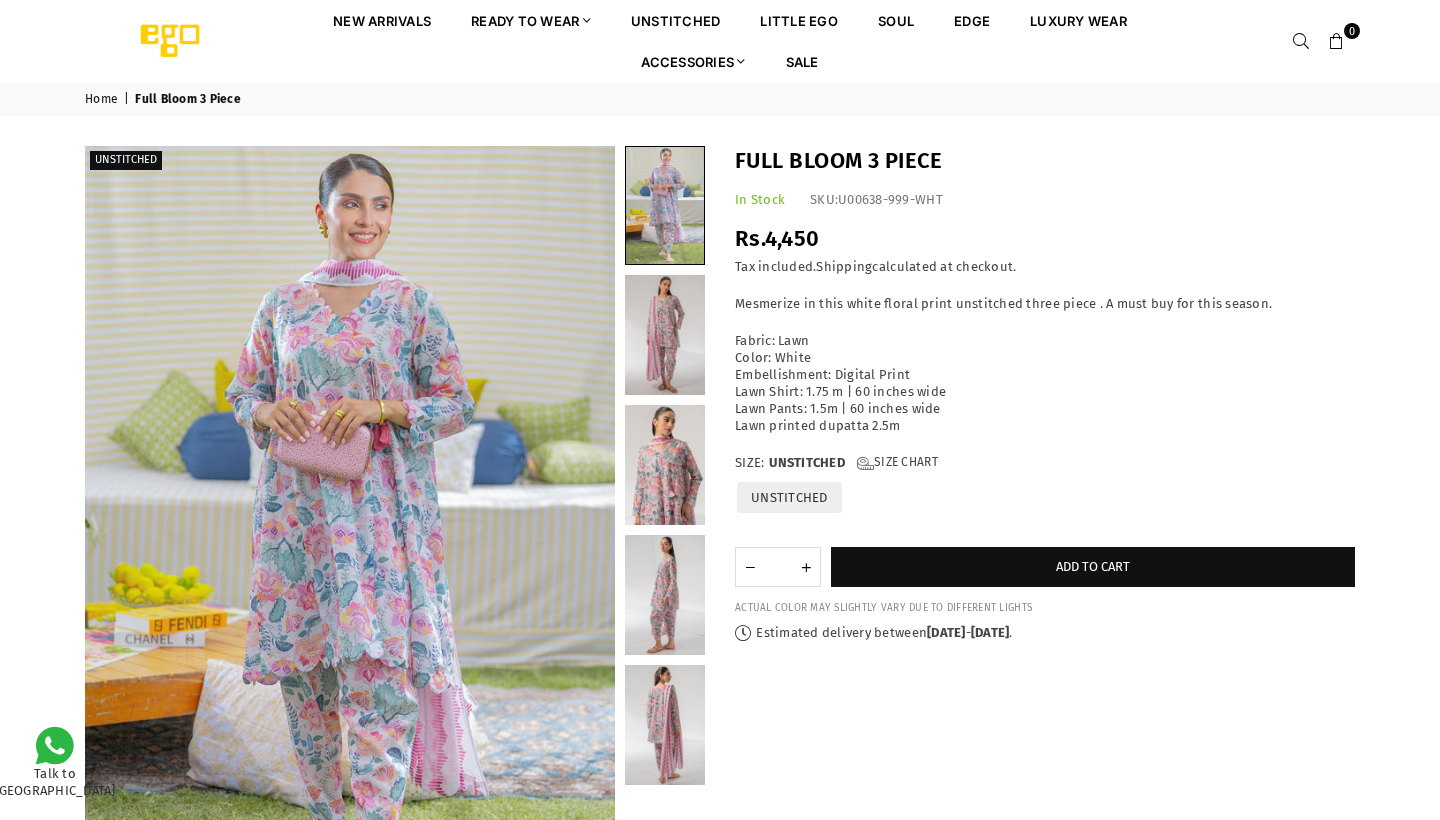 scroll, scrollTop: 0, scrollLeft: 0, axis: both 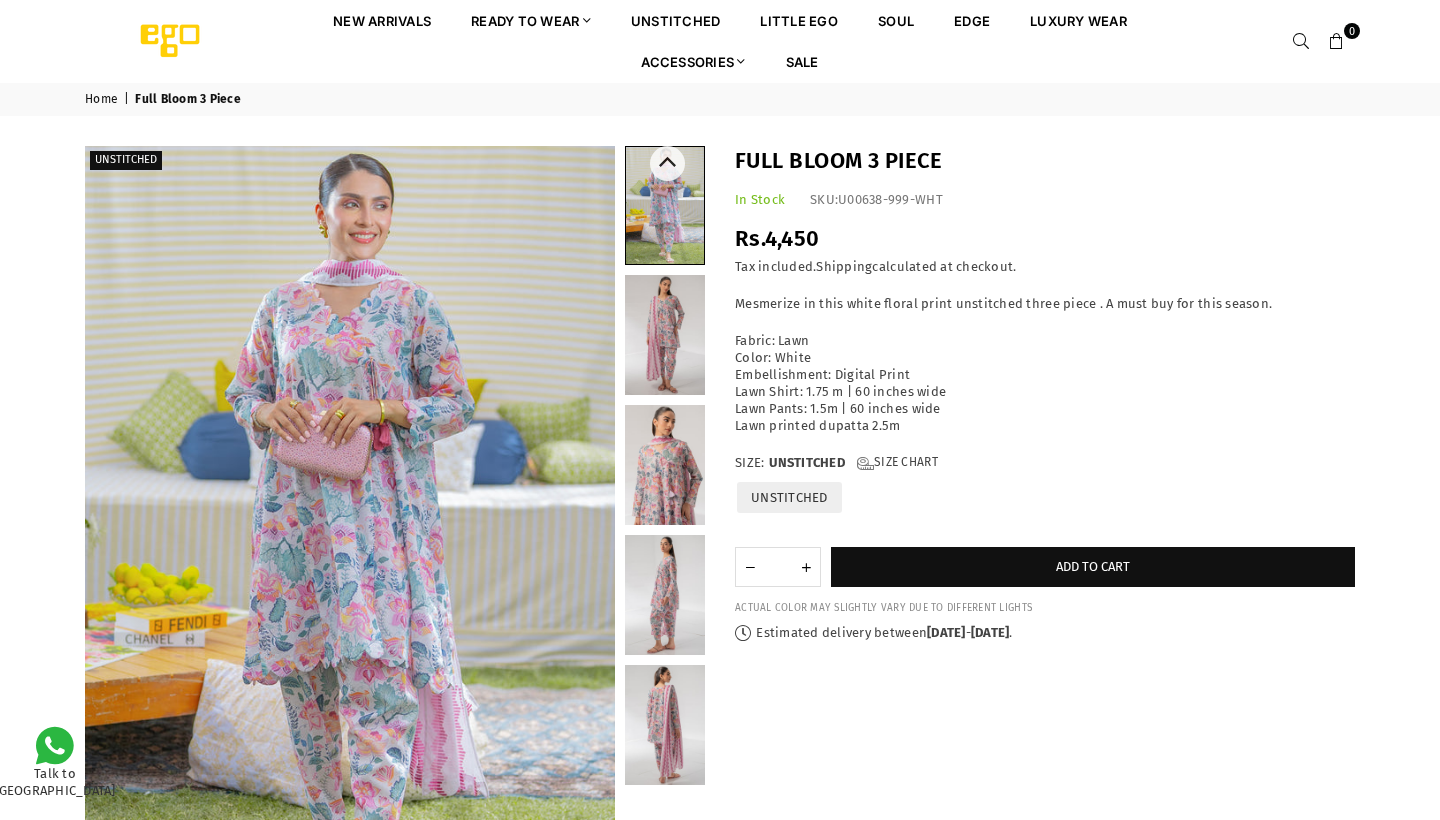click at bounding box center (665, 335) 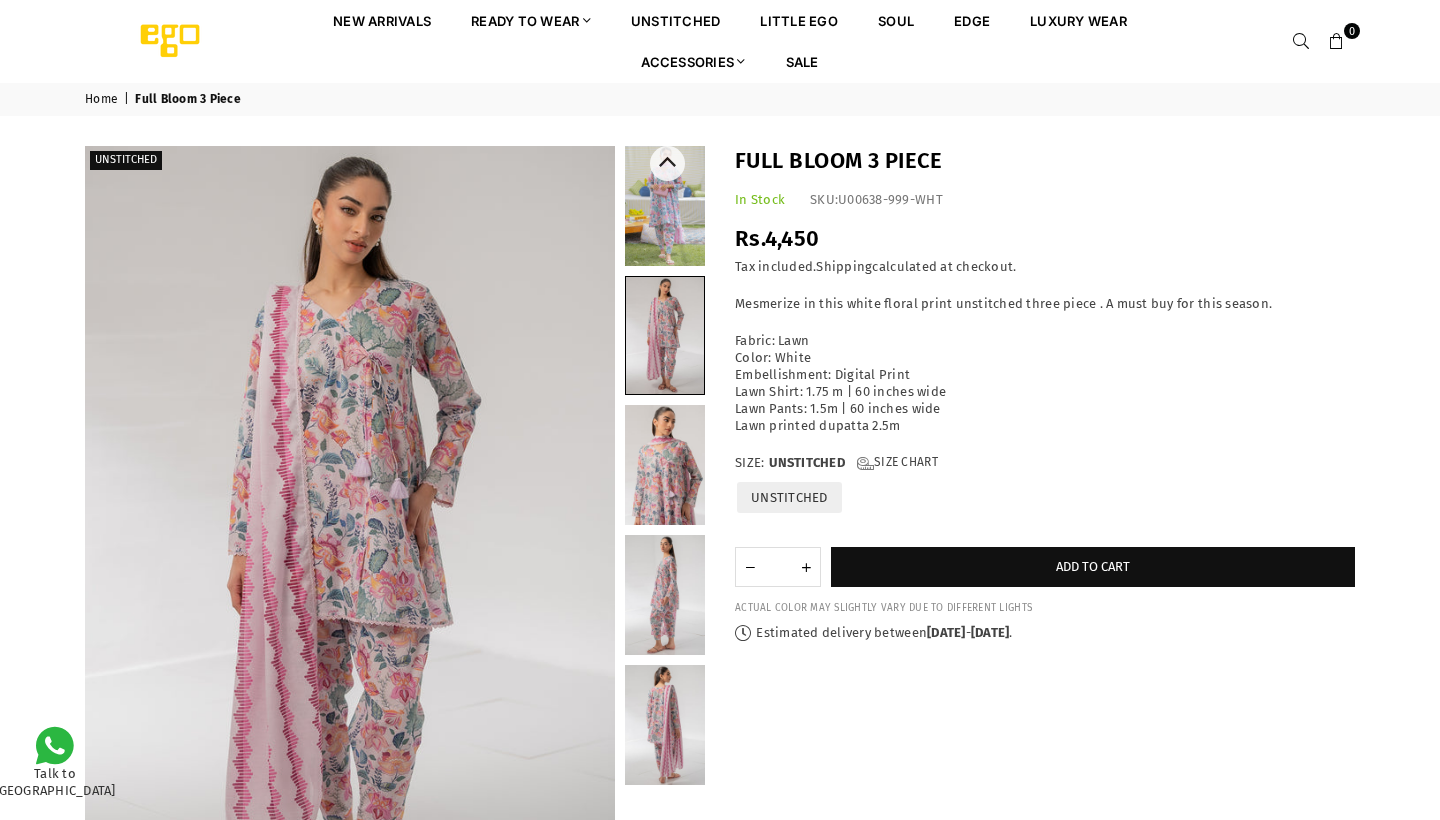 click at bounding box center [665, 465] 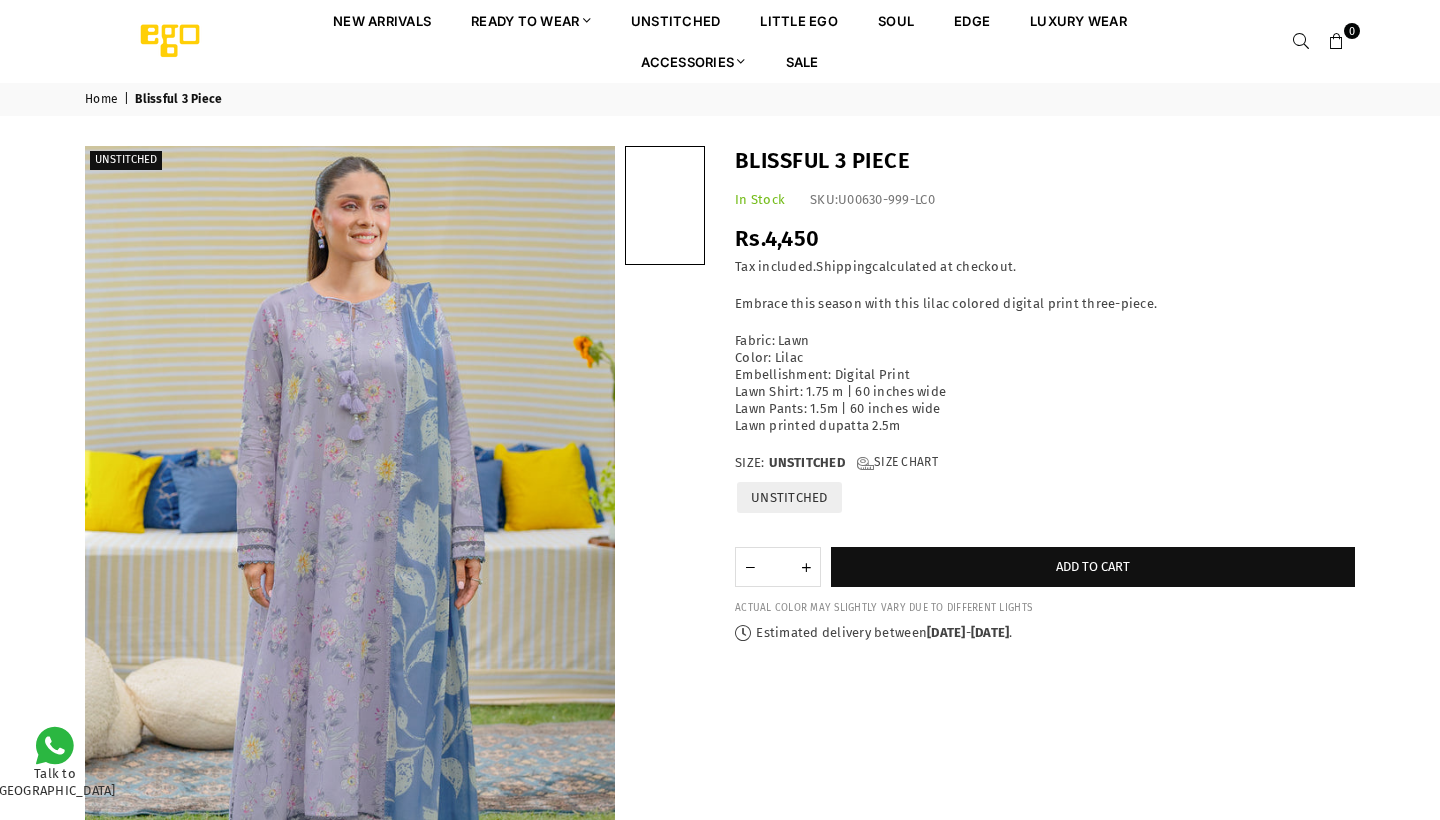 scroll, scrollTop: 0, scrollLeft: 0, axis: both 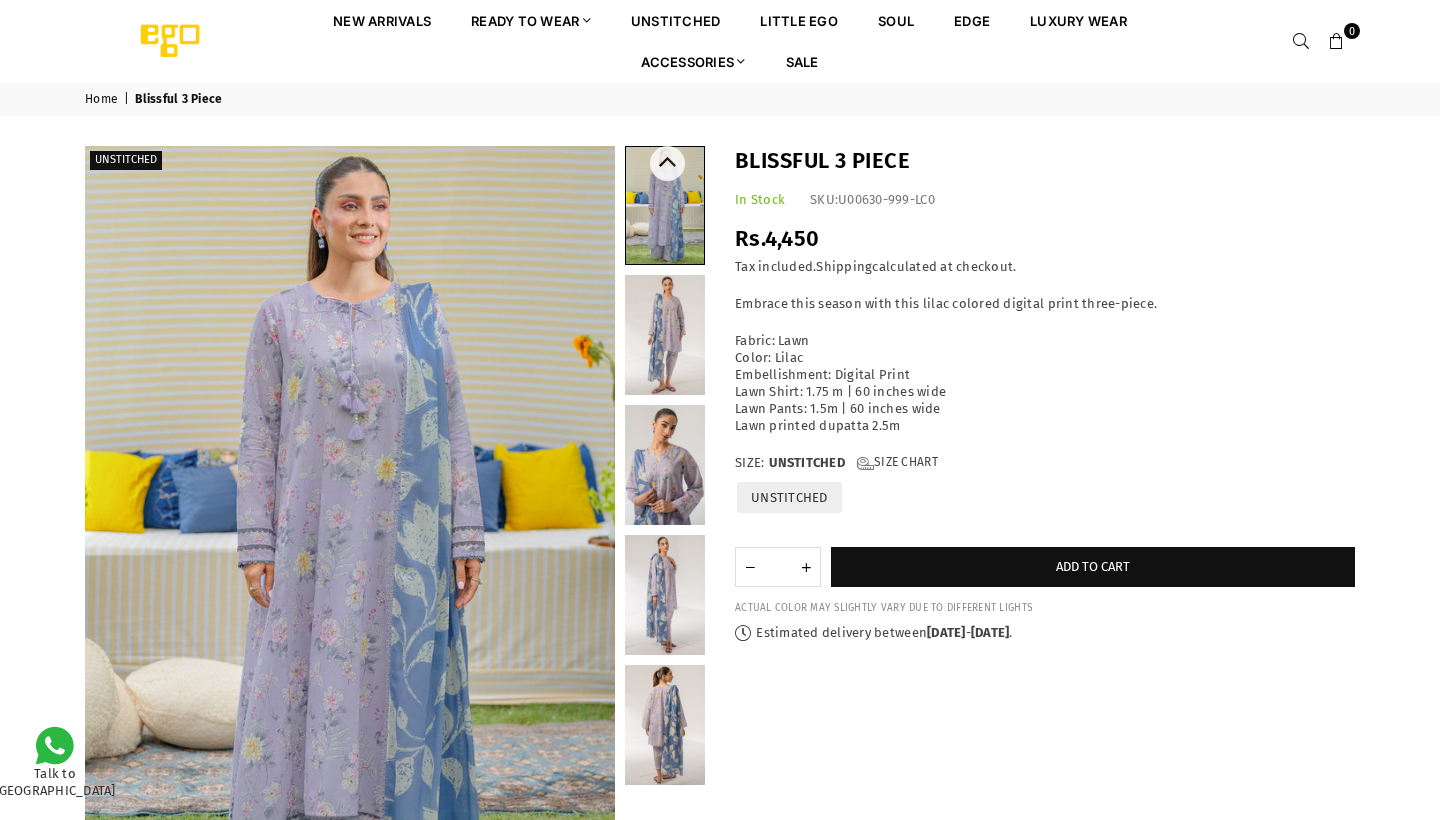 click at bounding box center (665, 335) 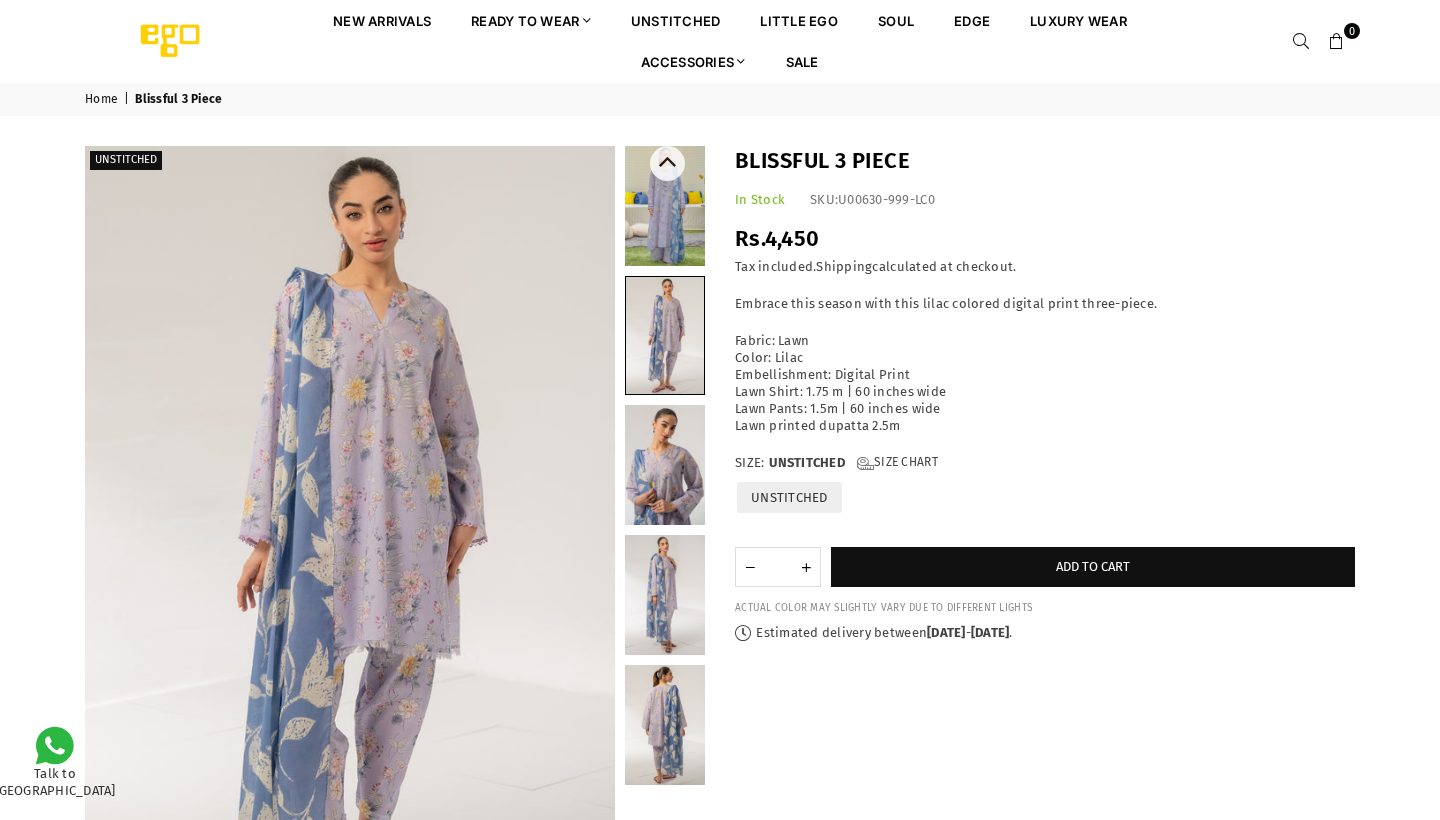 click at bounding box center [665, 465] 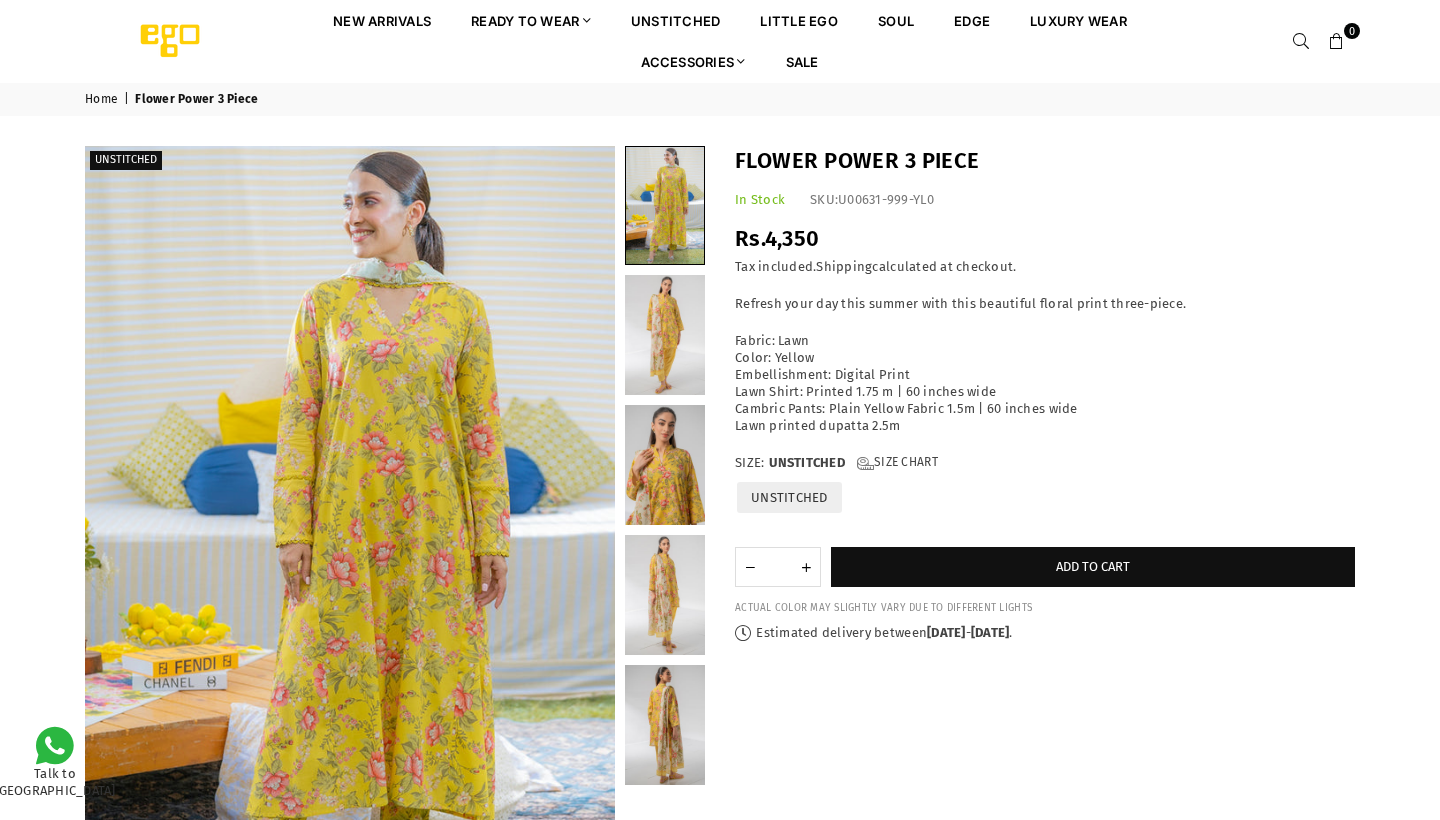 scroll, scrollTop: 0, scrollLeft: 0, axis: both 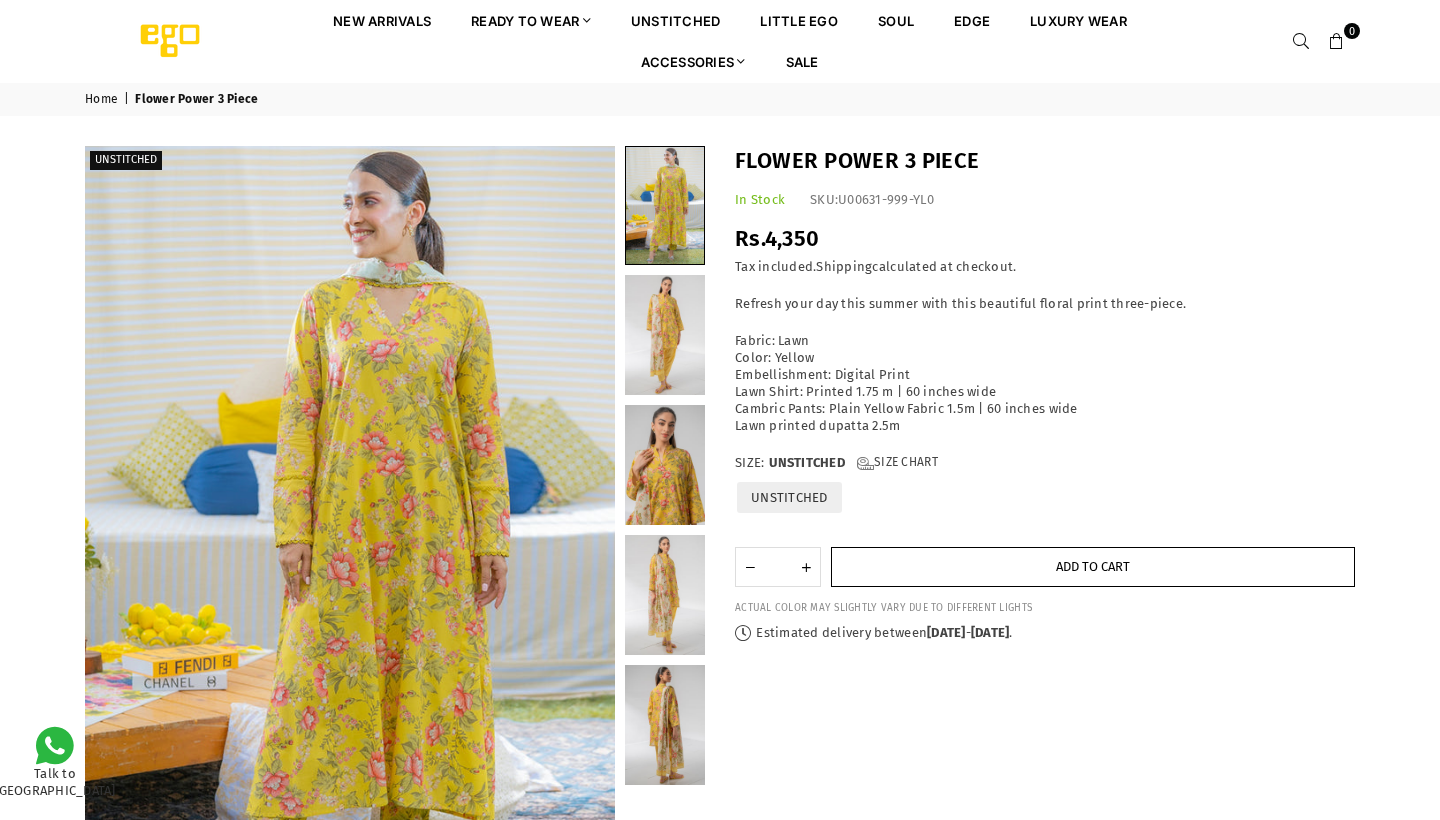 click on "Add to cart" at bounding box center [1093, 567] 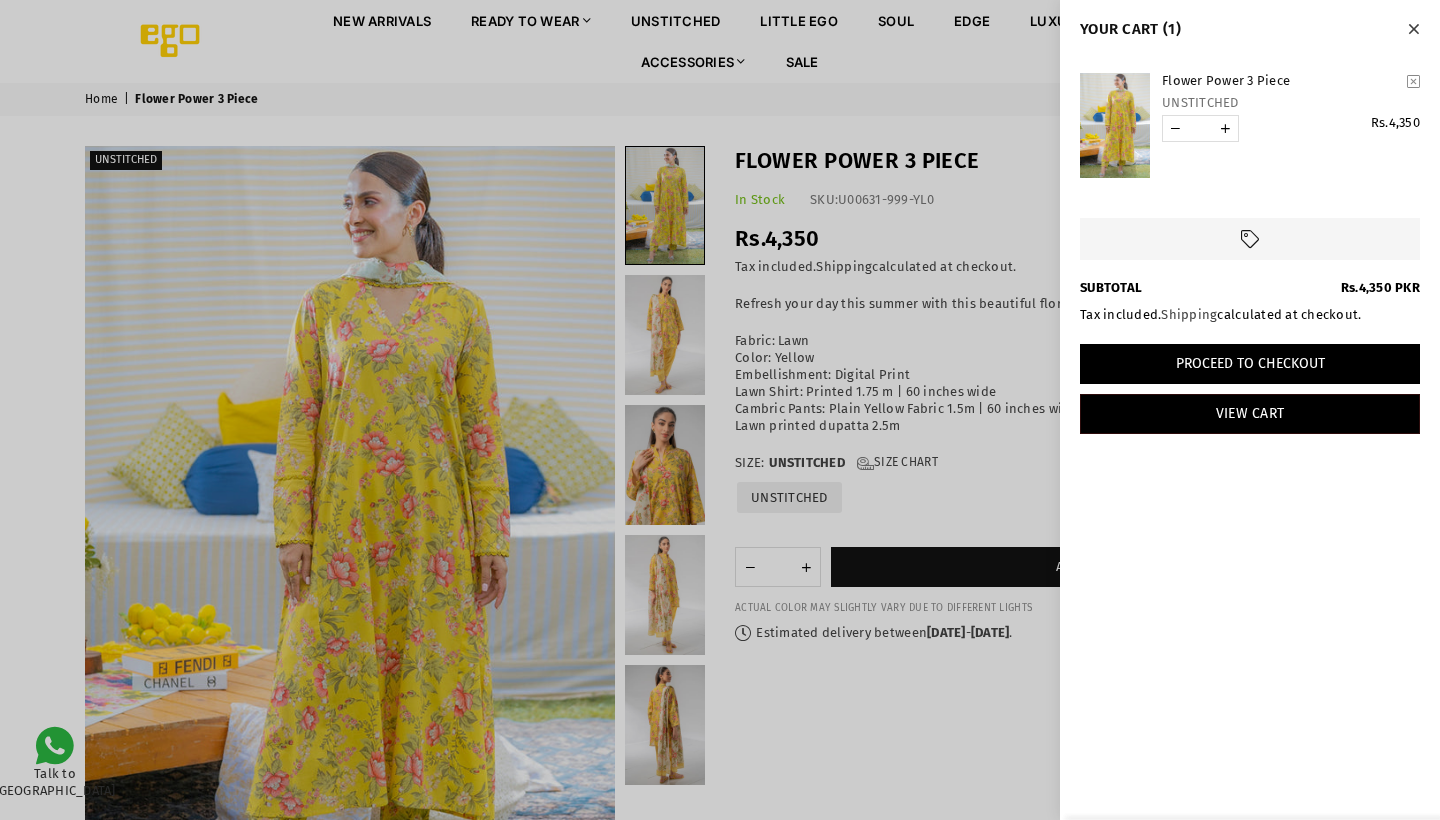 click on "Proceed to Checkout" at bounding box center (1250, 364) 